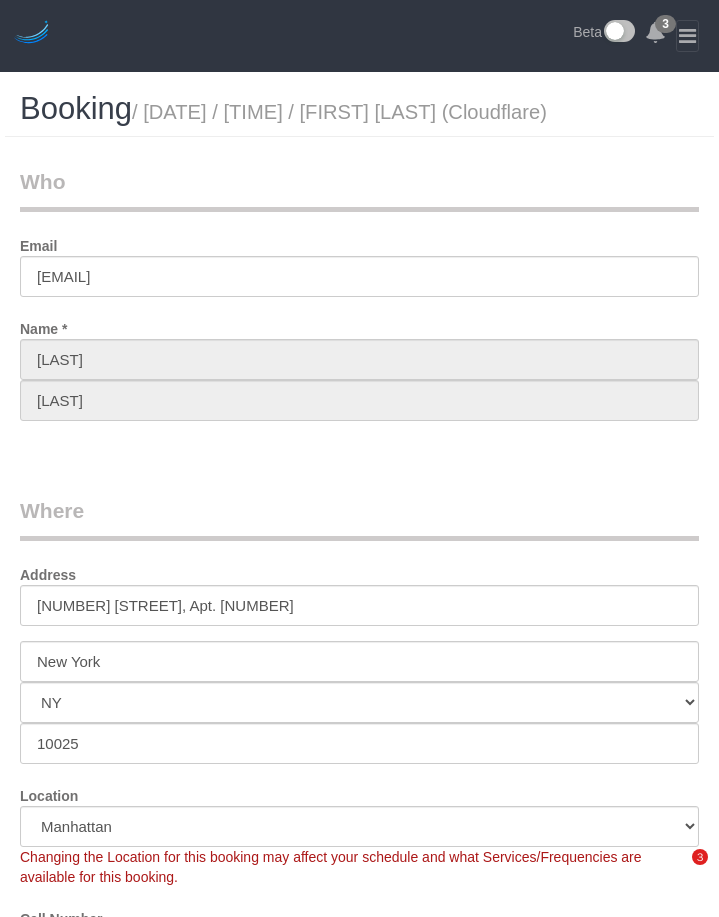 select on "NY" 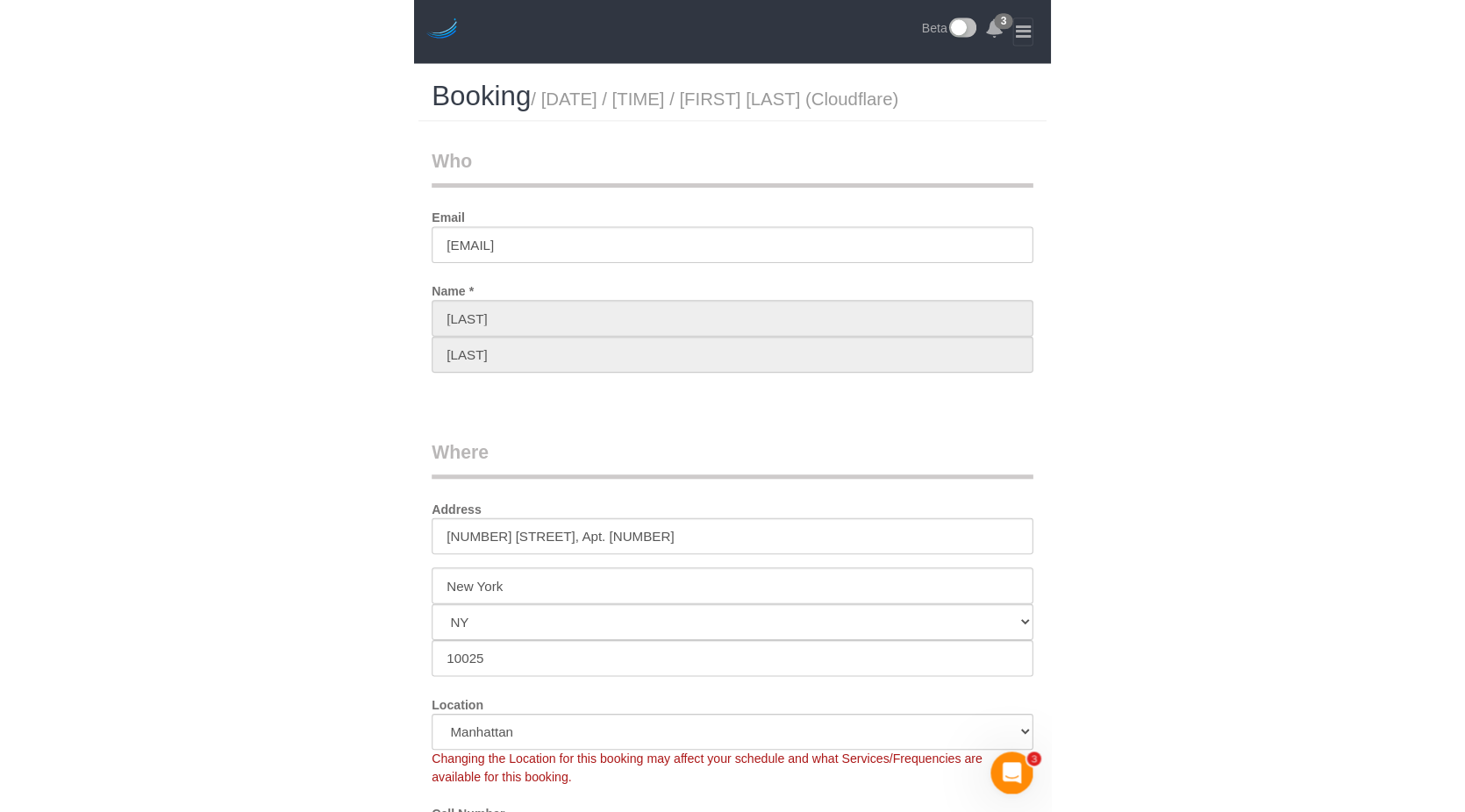 scroll, scrollTop: 0, scrollLeft: 0, axis: both 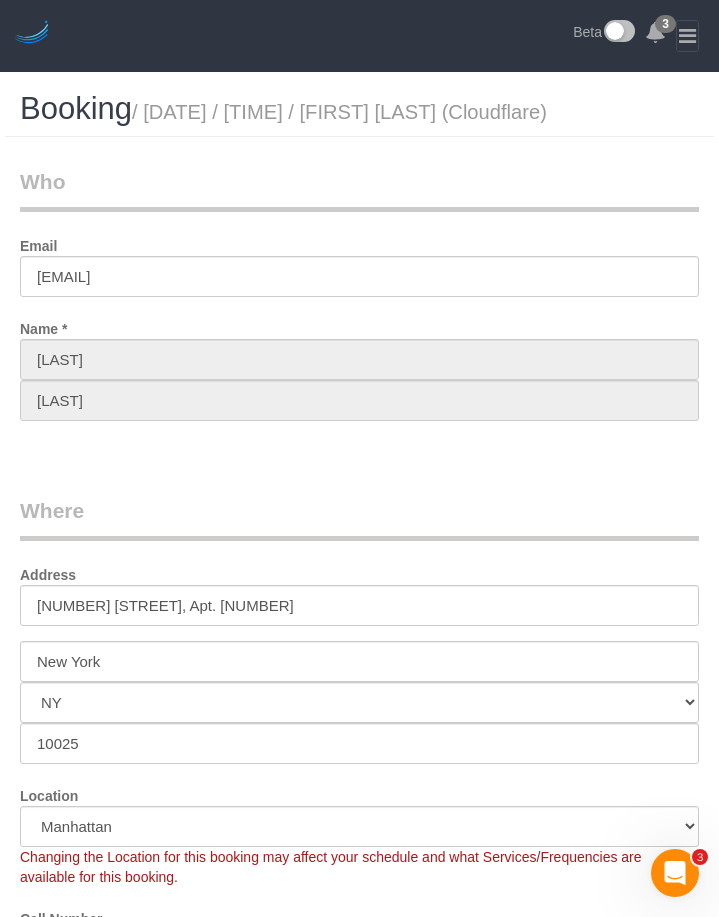 select on "string:US" 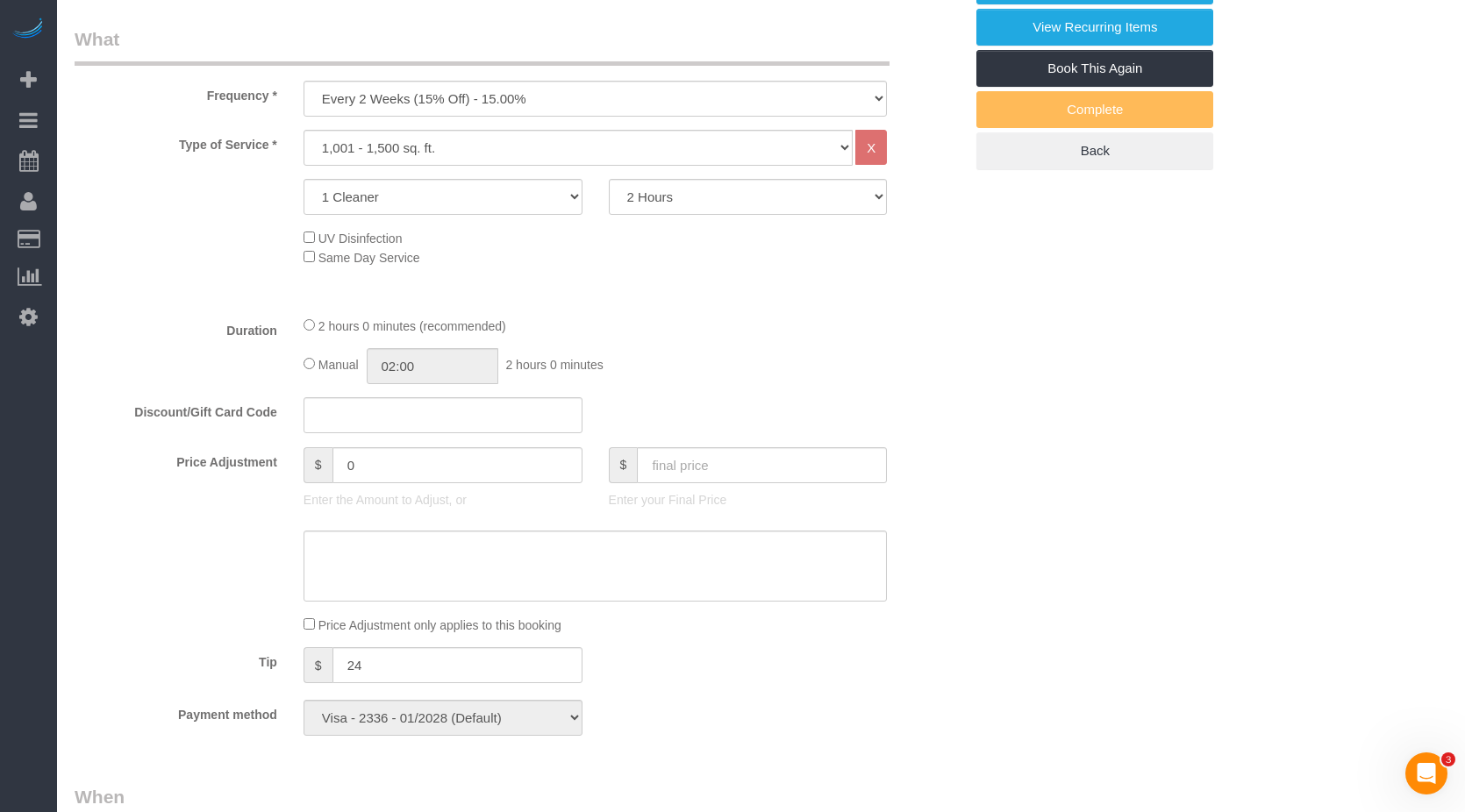 scroll, scrollTop: 965, scrollLeft: 0, axis: vertical 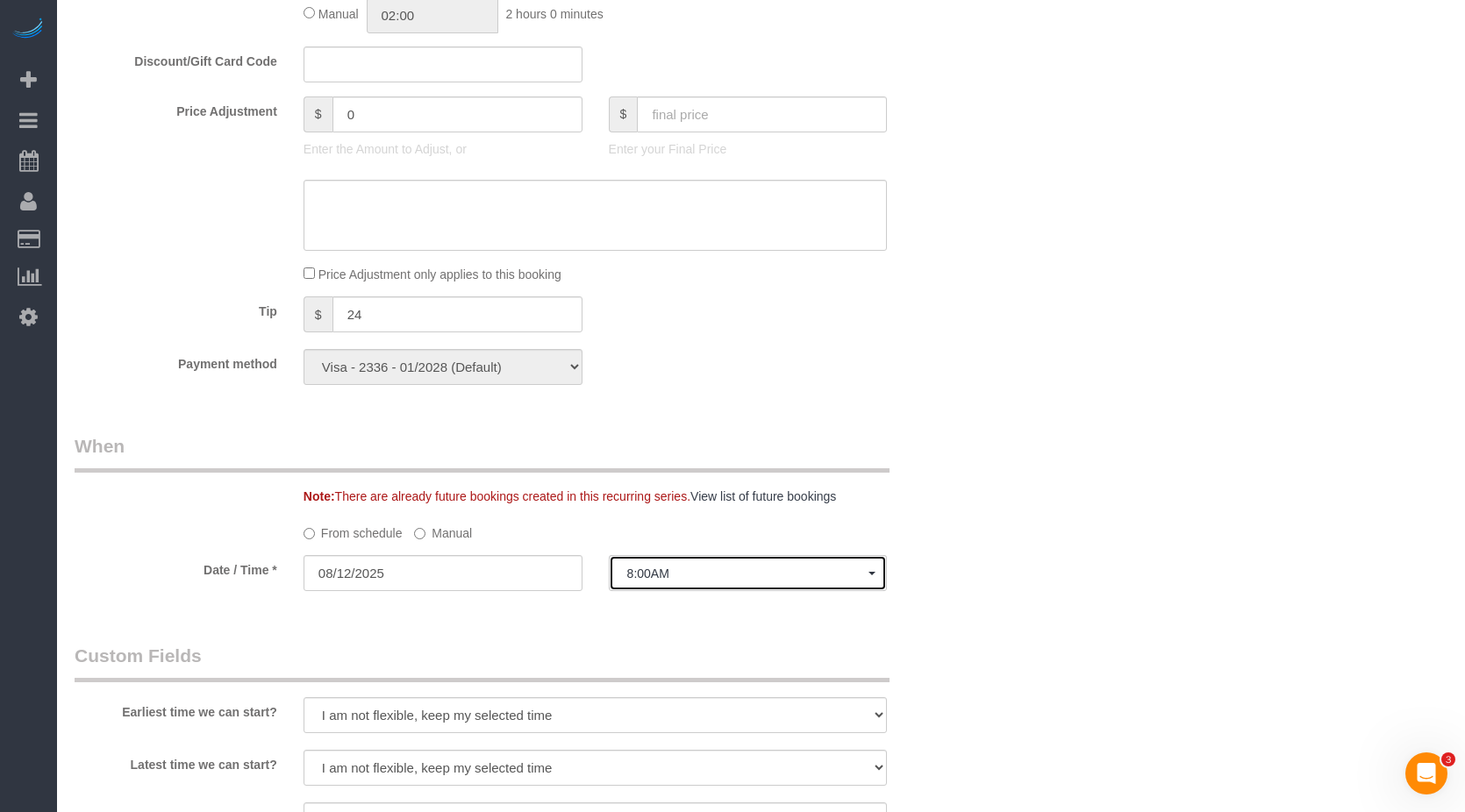 click on "8:00AM" 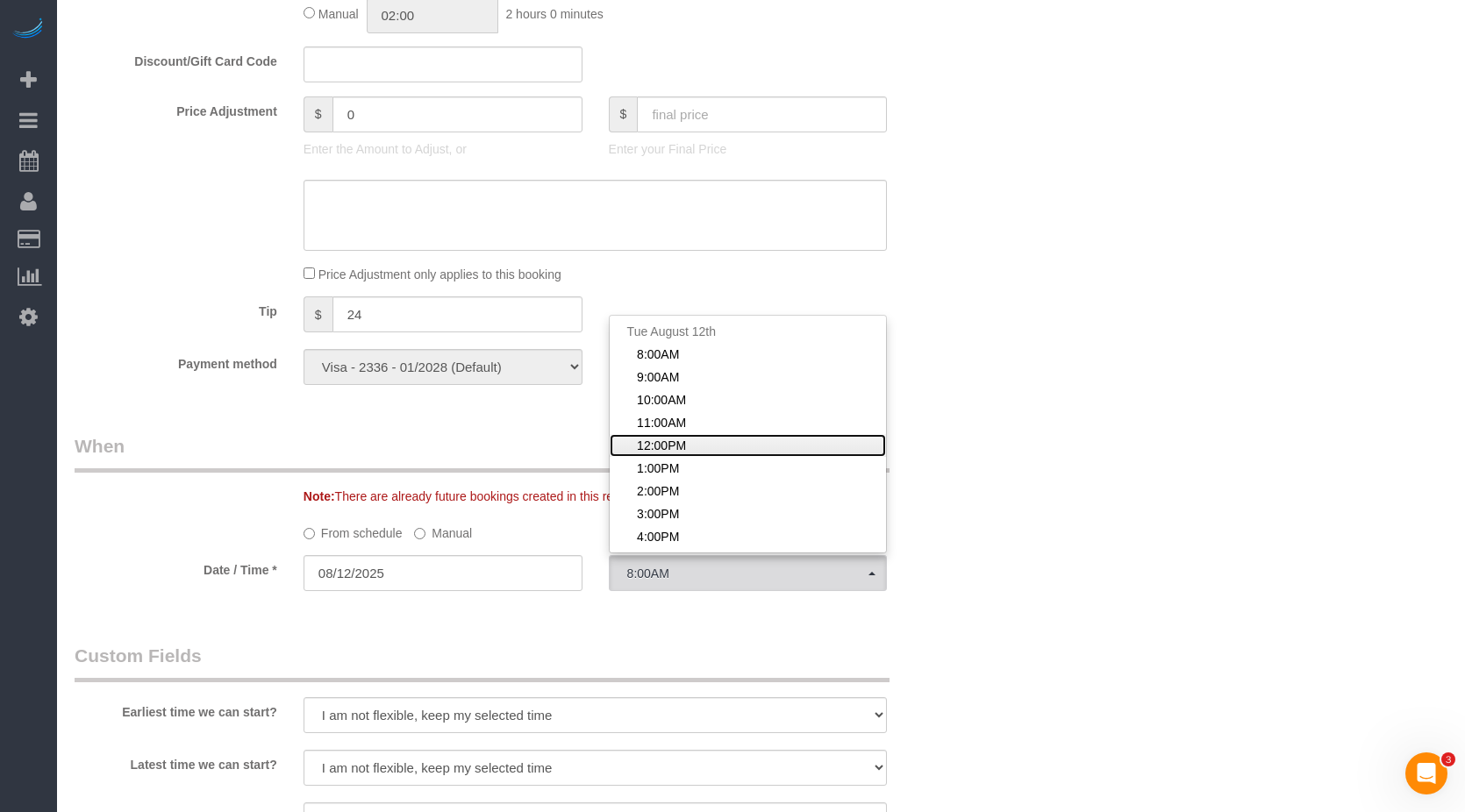 click on "12:00PM" 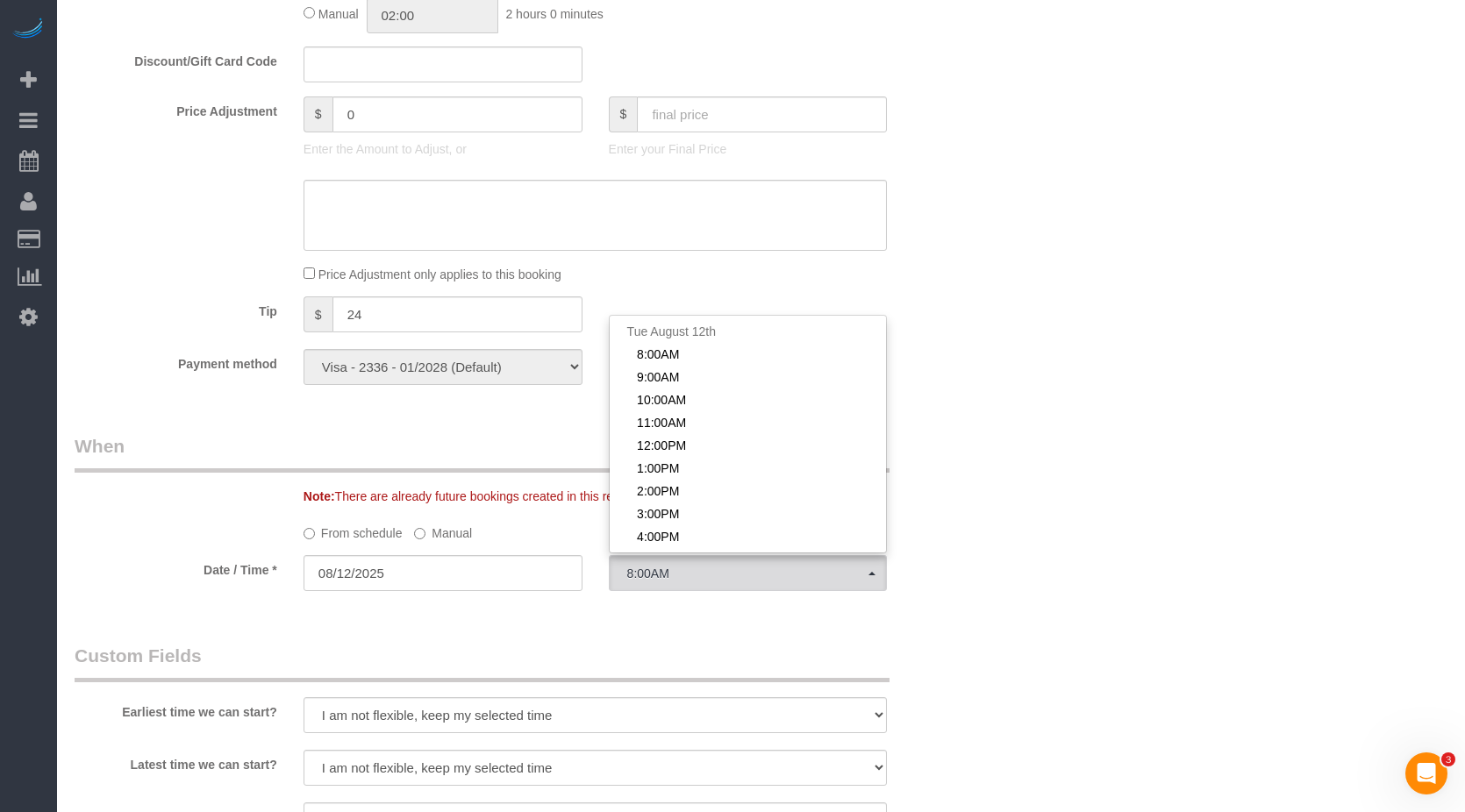 click on "When" at bounding box center (482, 452) 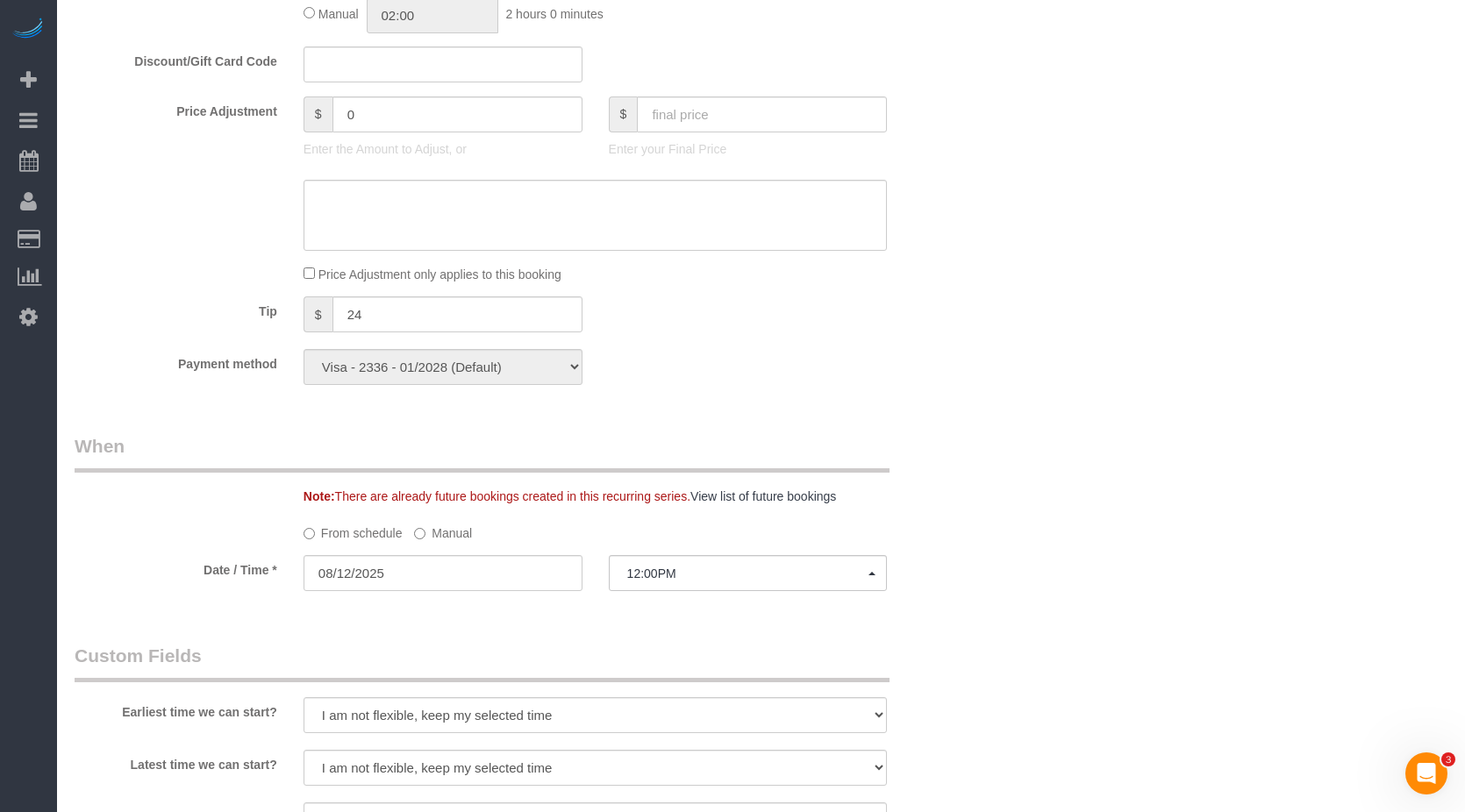 scroll, scrollTop: 1140, scrollLeft: 0, axis: vertical 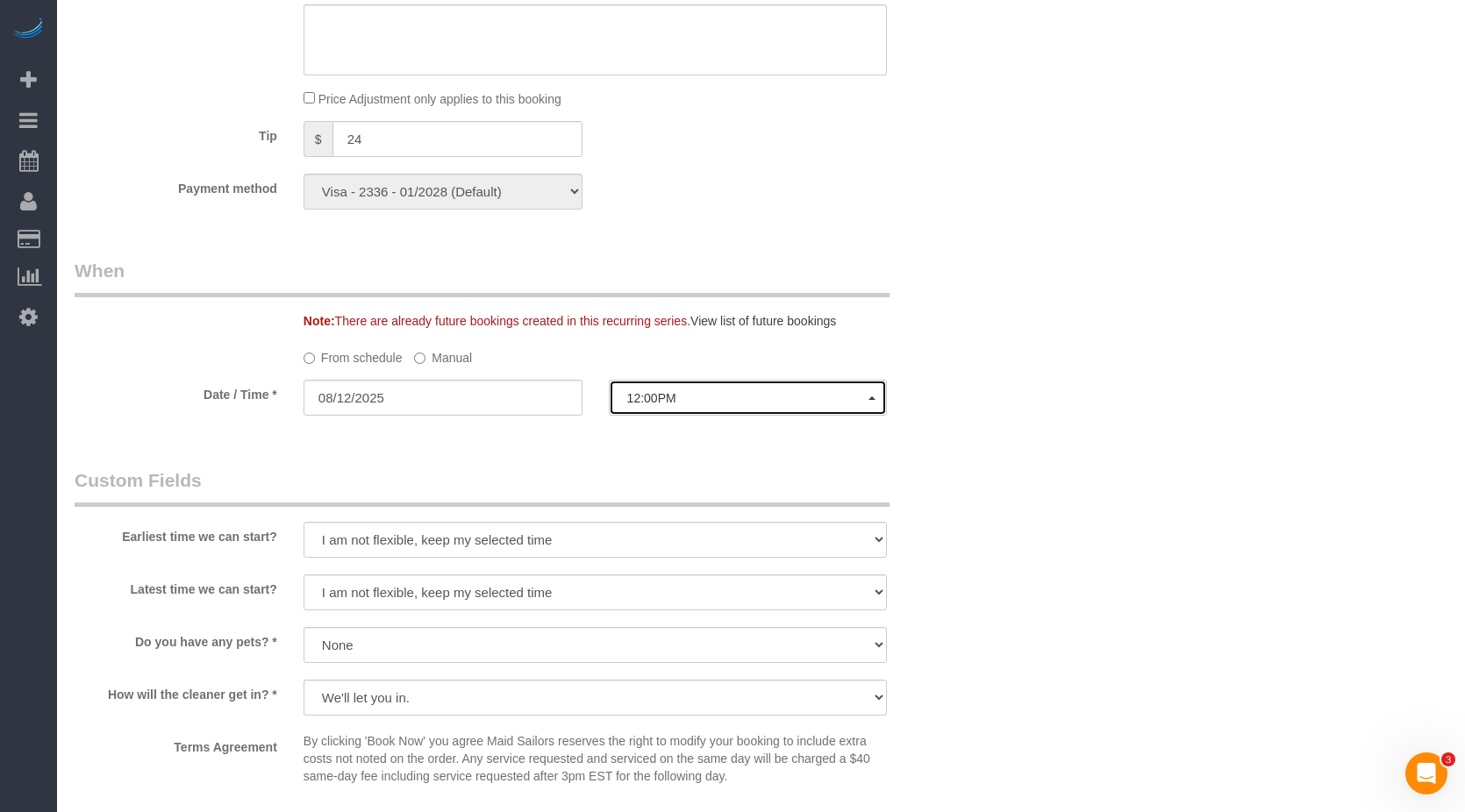 click on "12:00PM" 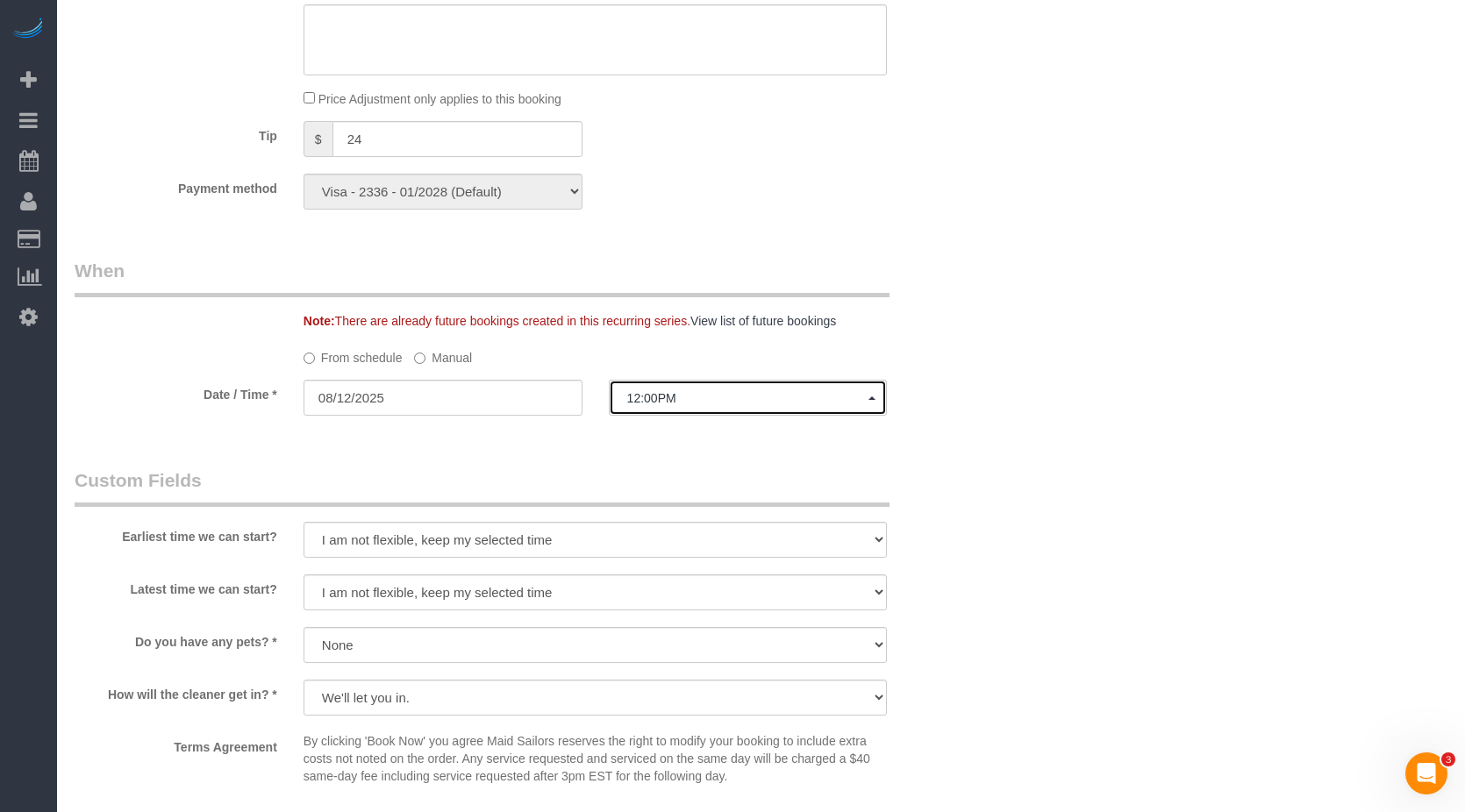 click on "12:00PM" 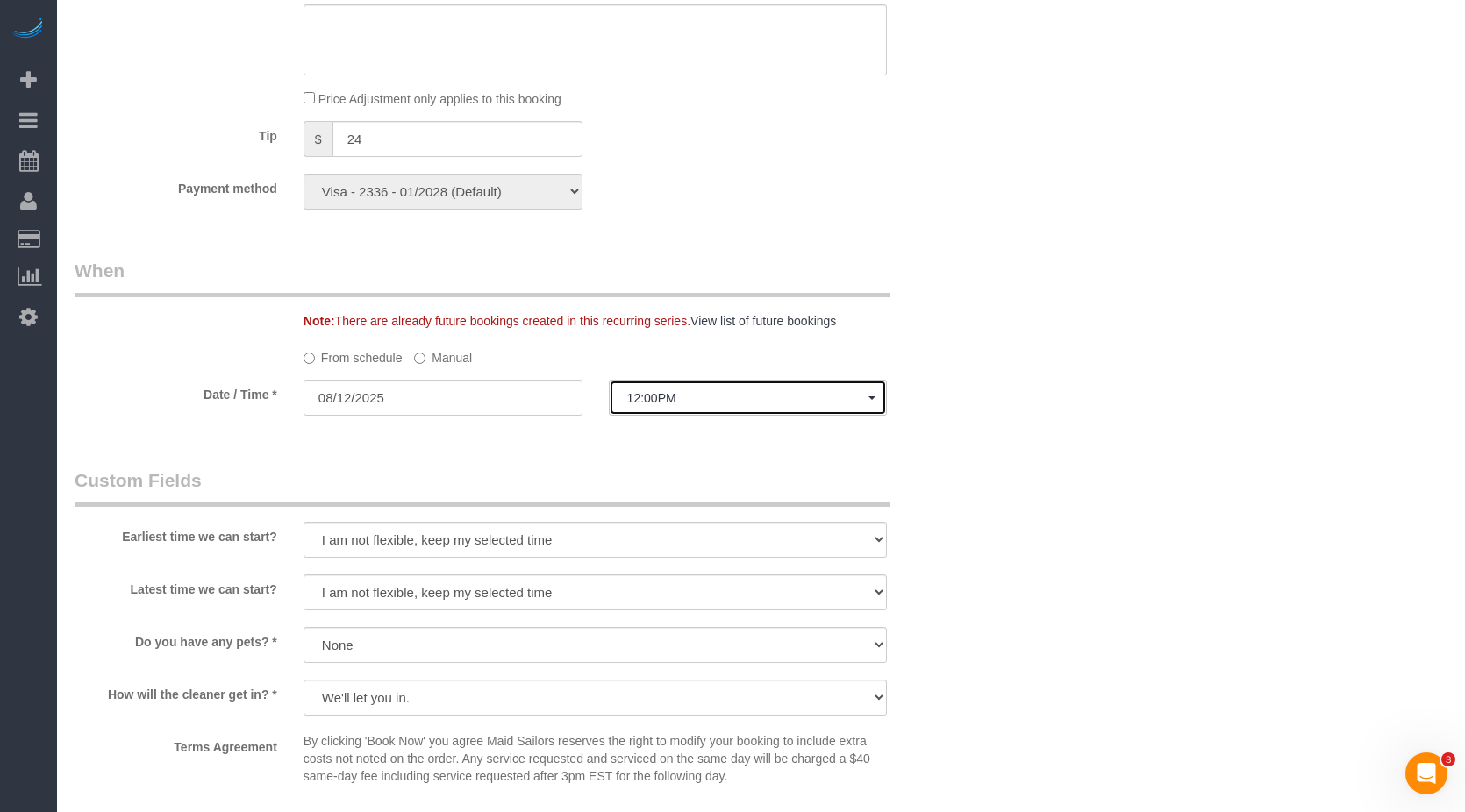click on "12:00PM" 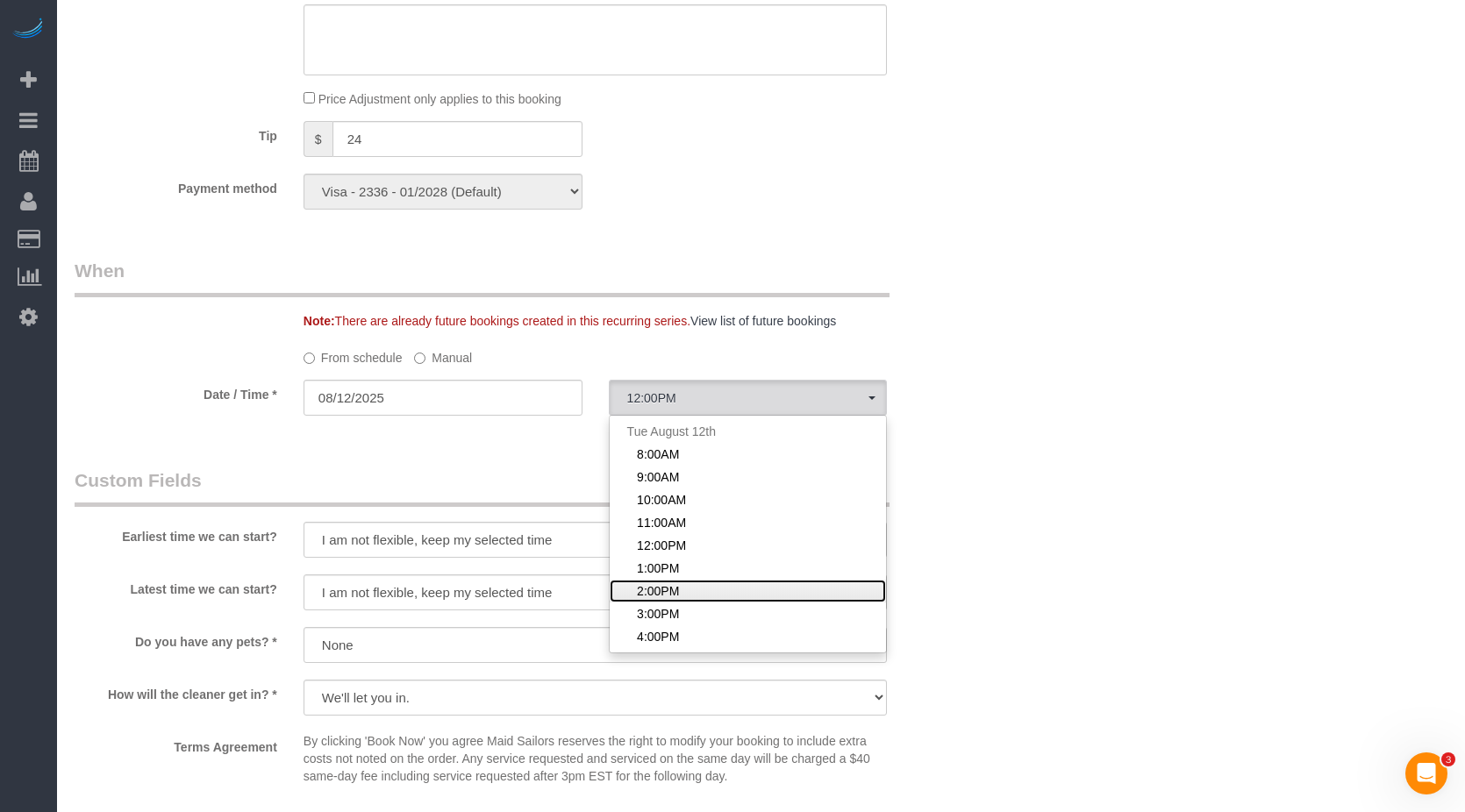 click on "2:00PM" 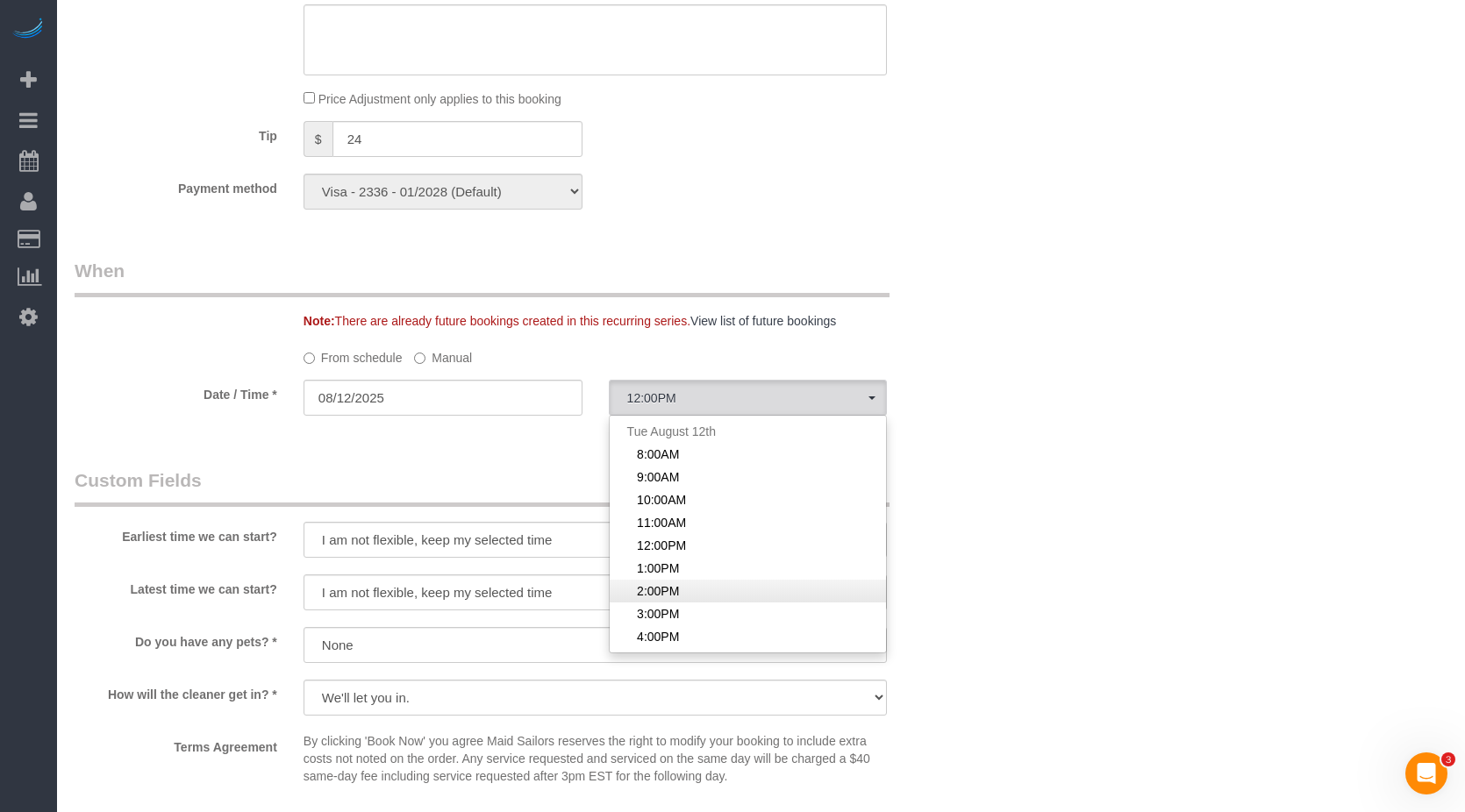 select on "spot7" 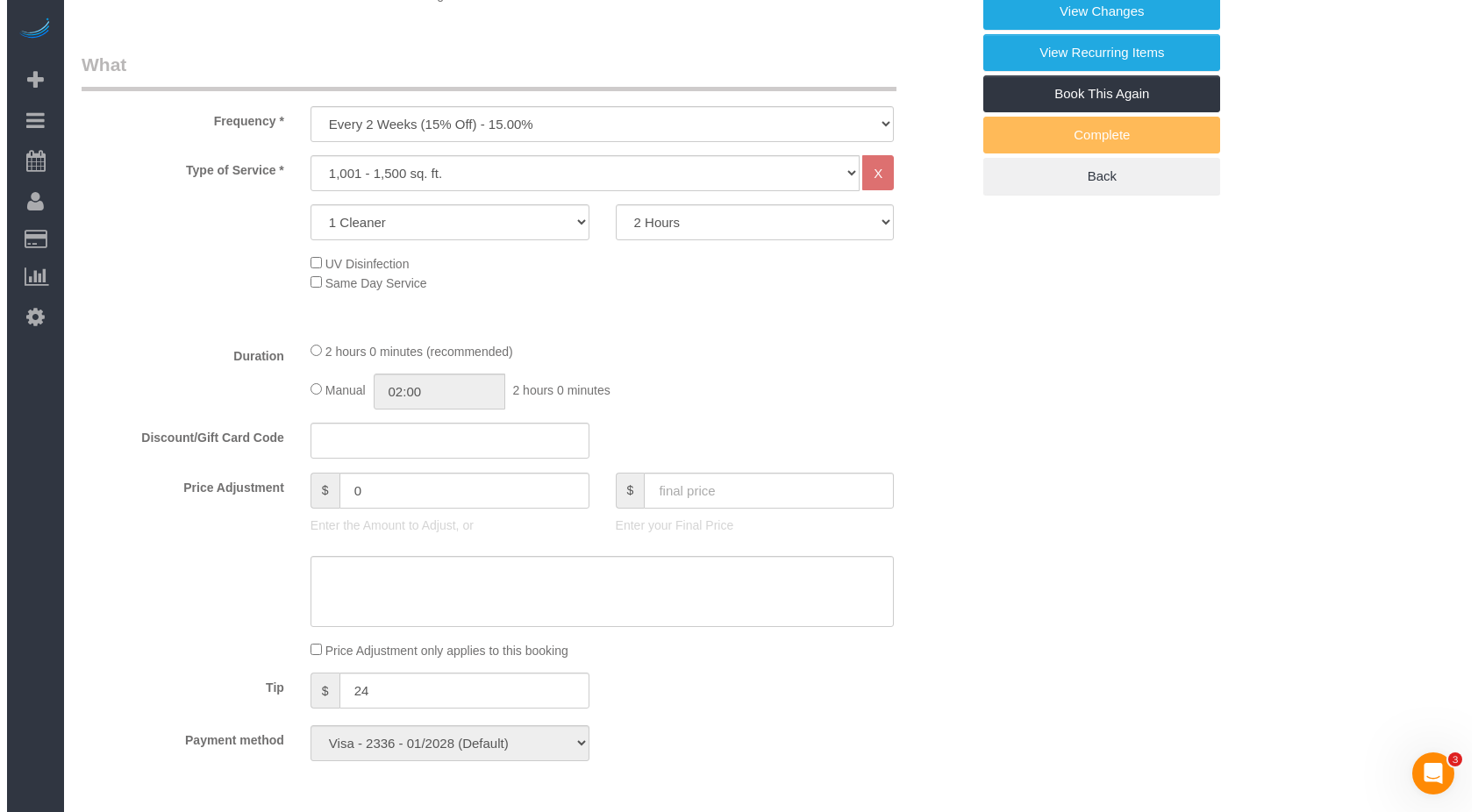 scroll, scrollTop: 150, scrollLeft: 0, axis: vertical 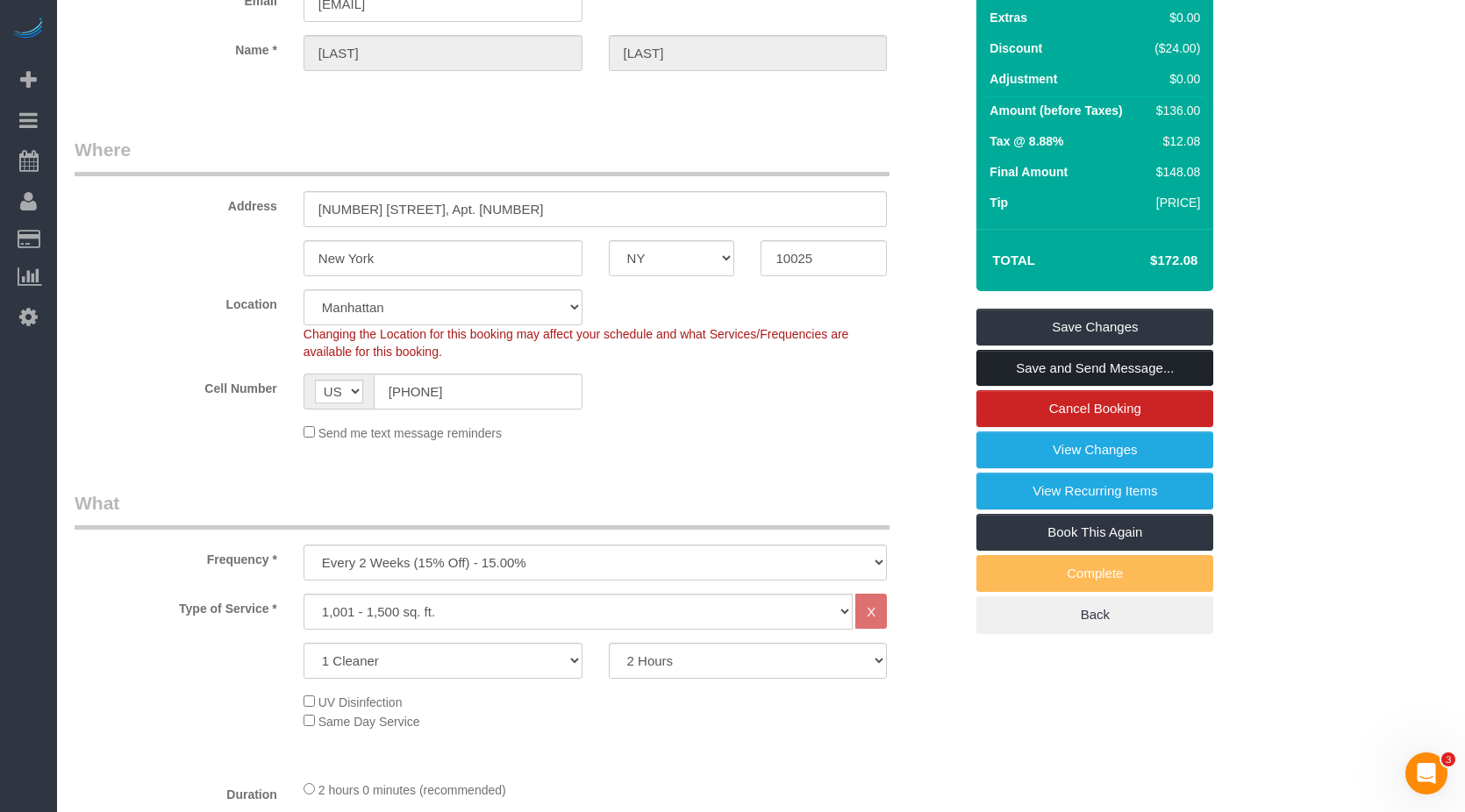 click on "Save and Send Message..." at bounding box center [1095, 368] 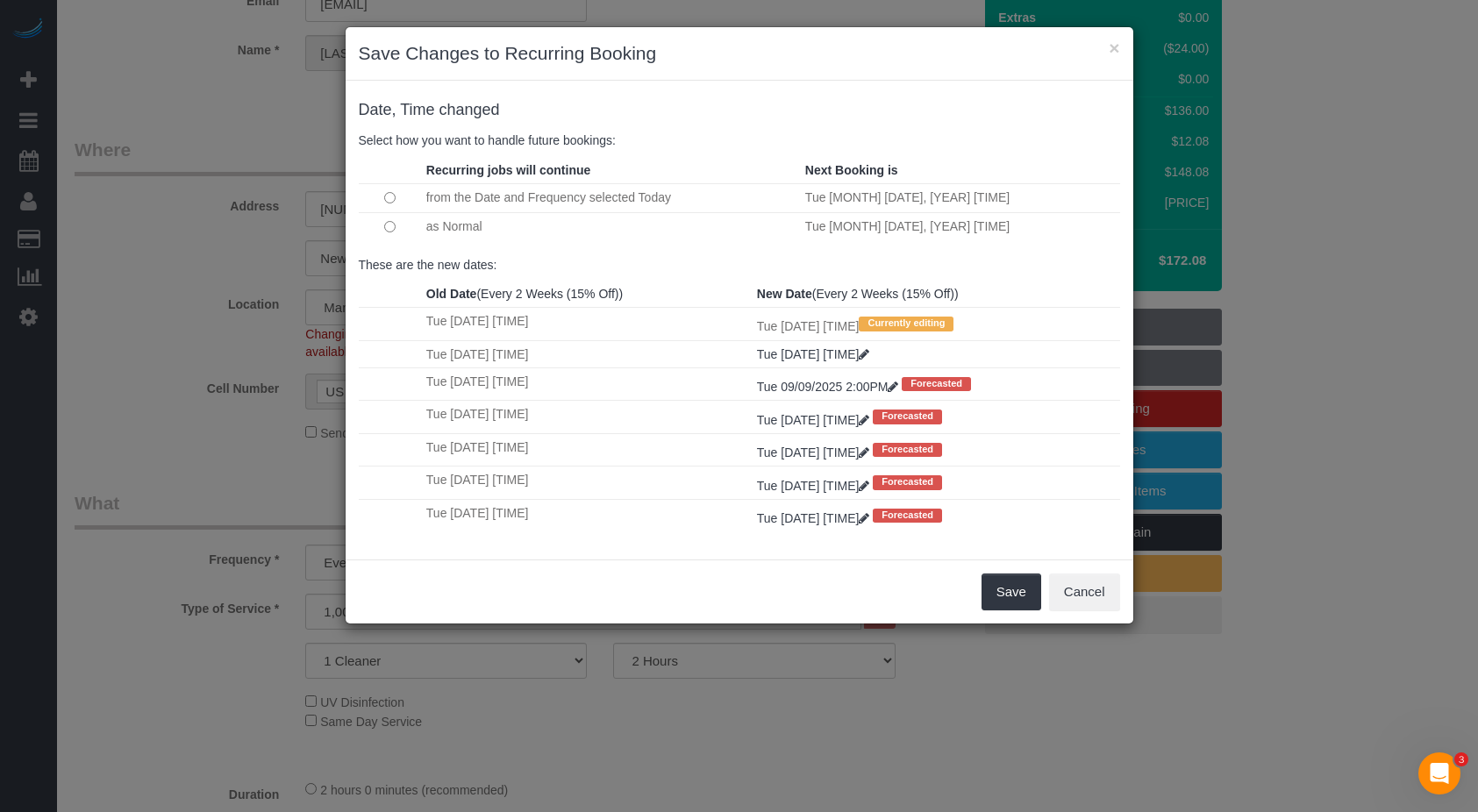 click at bounding box center (390, 226) 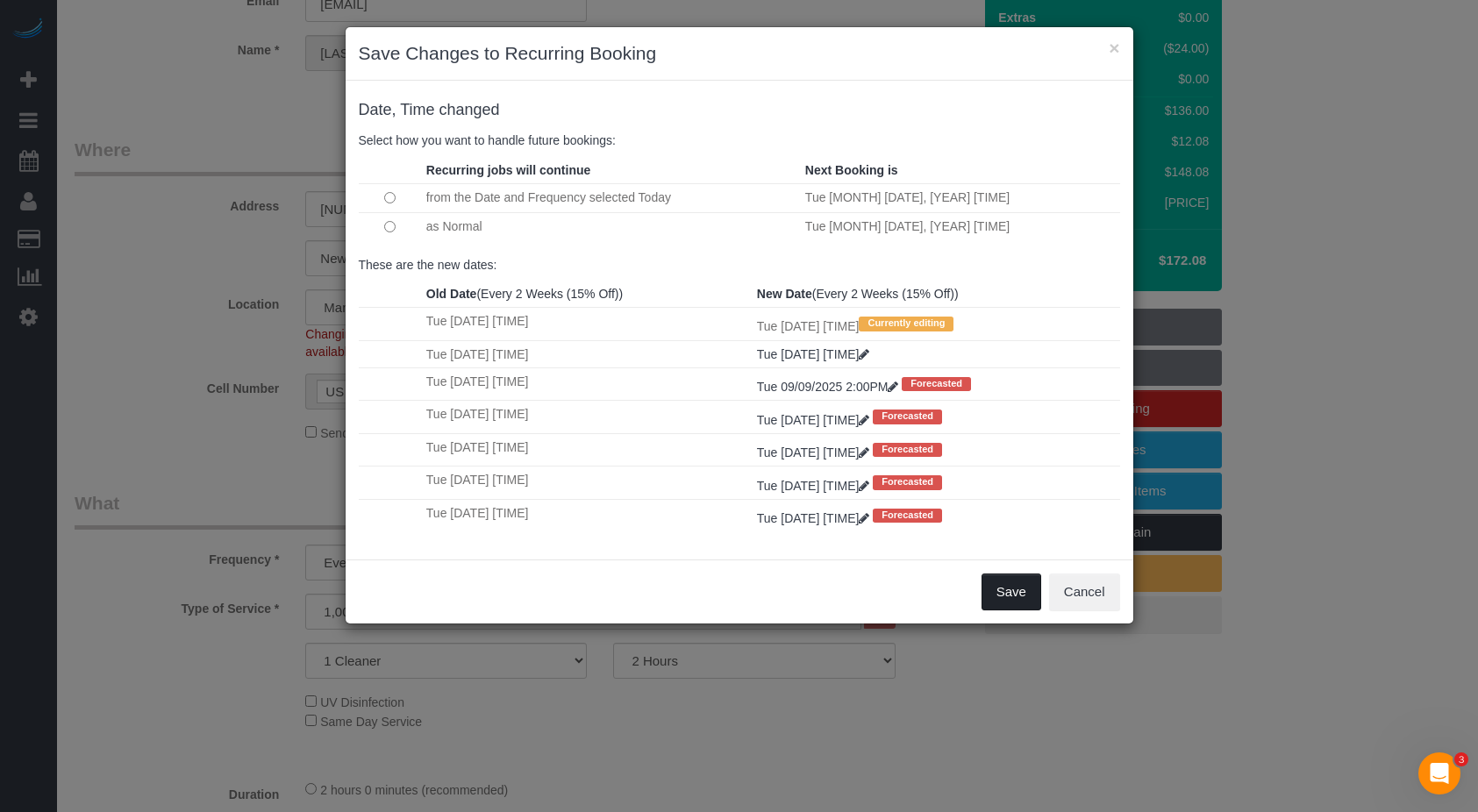 click on "Save" at bounding box center (1011, 592) 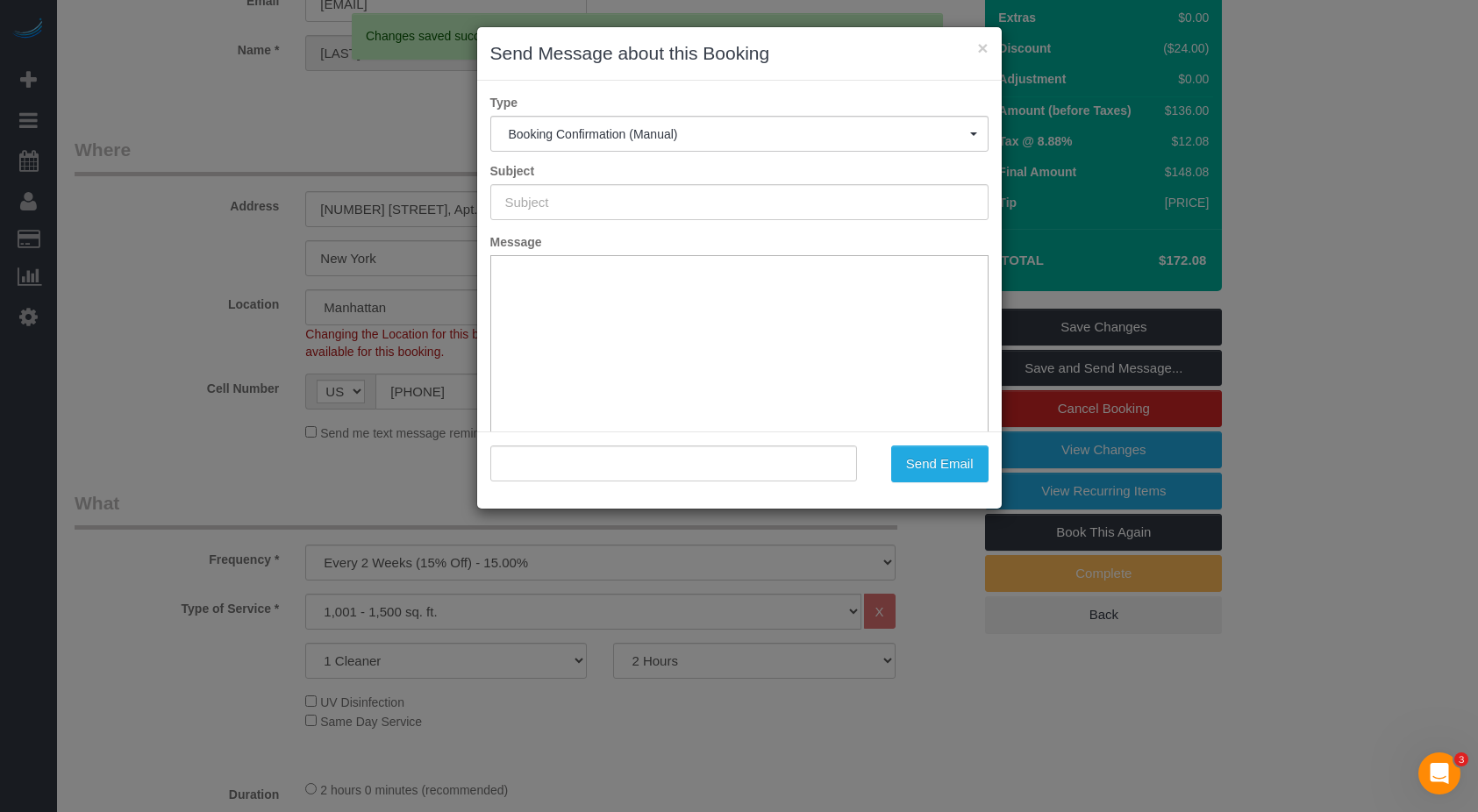 type on "Cleaning Confirmed for [DATE] at [TIME]" 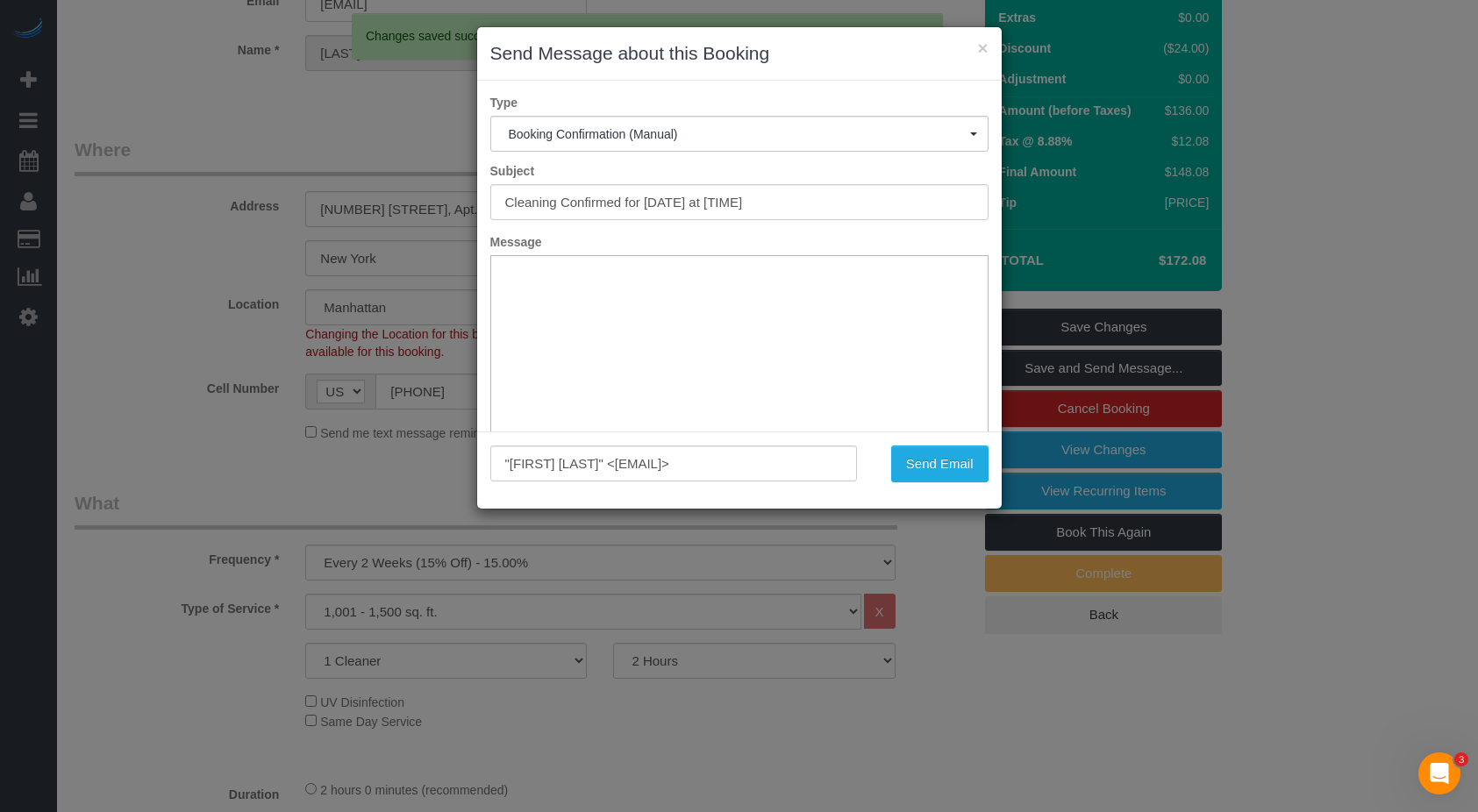 scroll, scrollTop: 0, scrollLeft: 0, axis: both 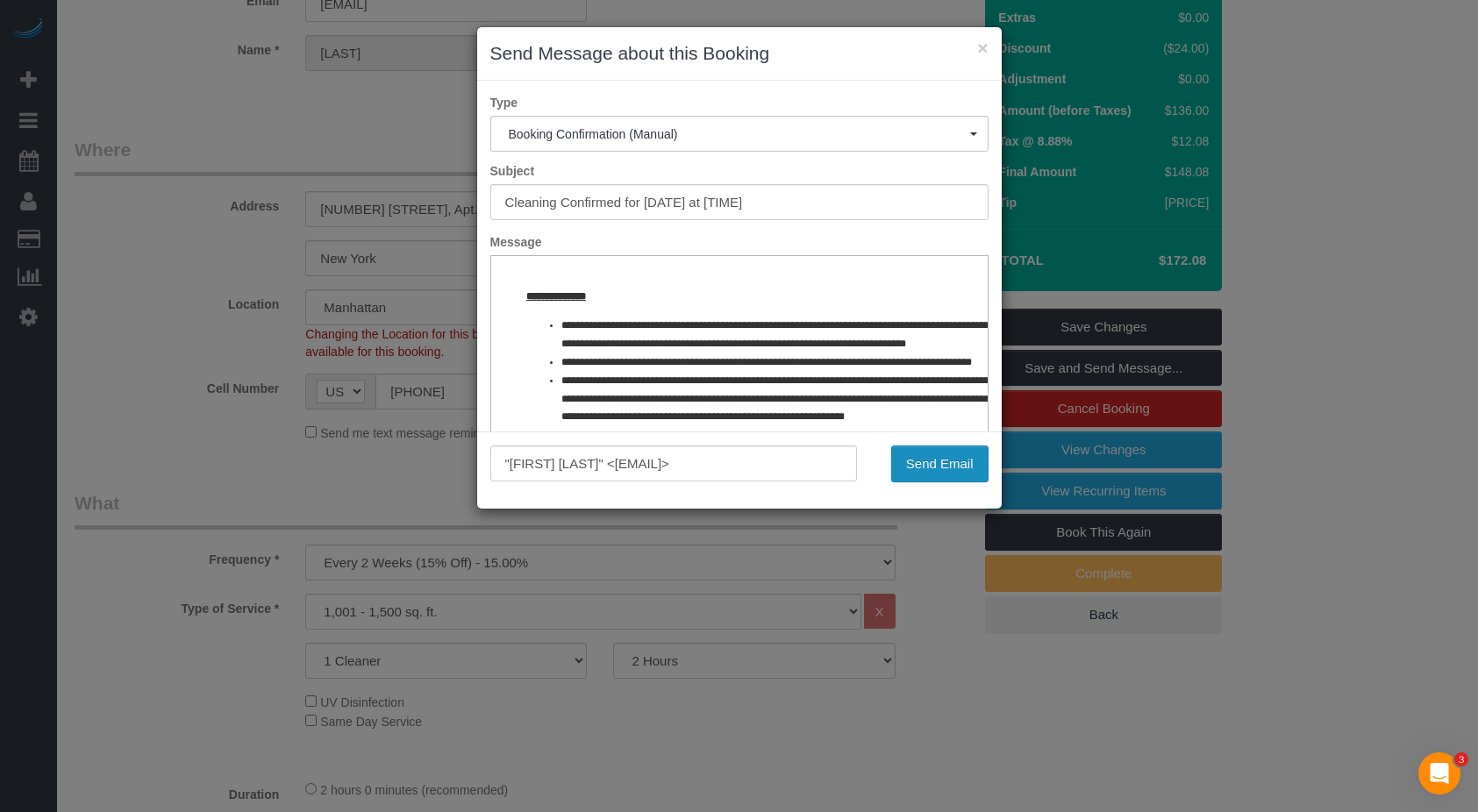 click on "Send Email" at bounding box center [939, 464] 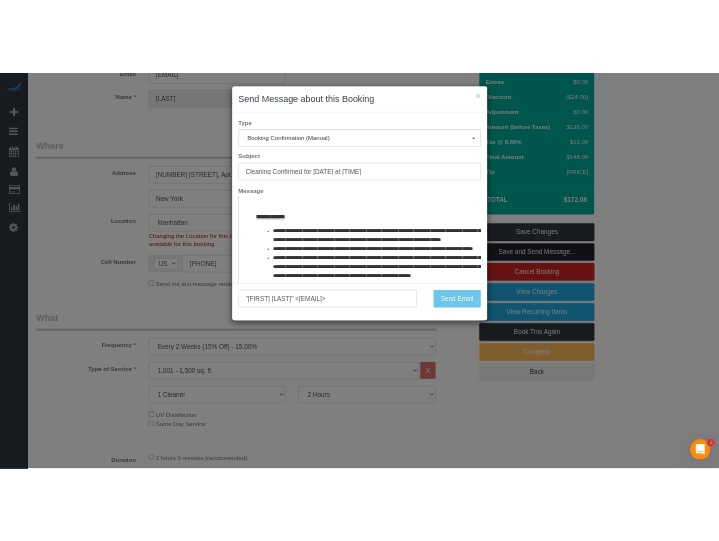 scroll, scrollTop: 243, scrollLeft: 0, axis: vertical 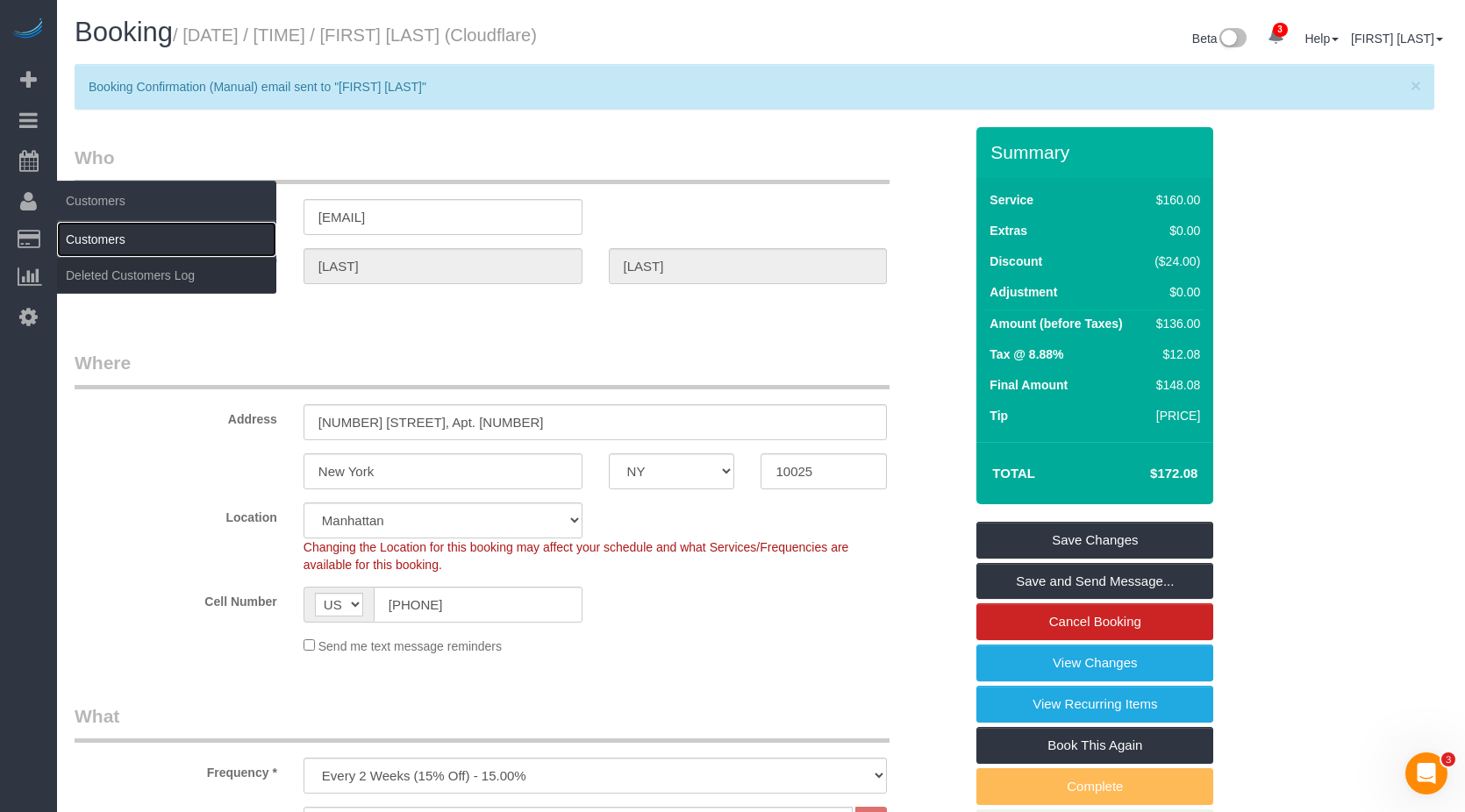 click on "Customers" at bounding box center [167, 239] 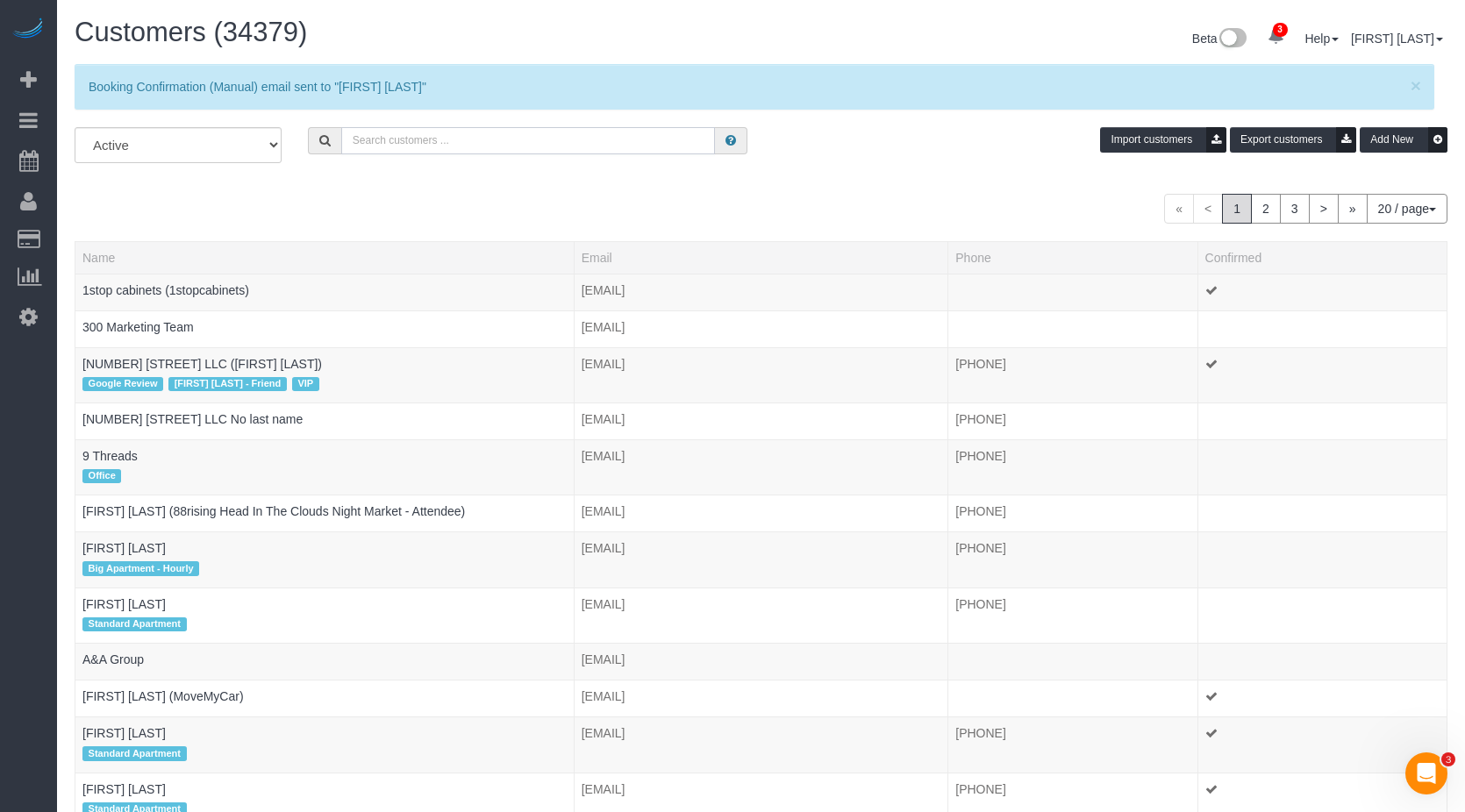 click at bounding box center (528, 140) 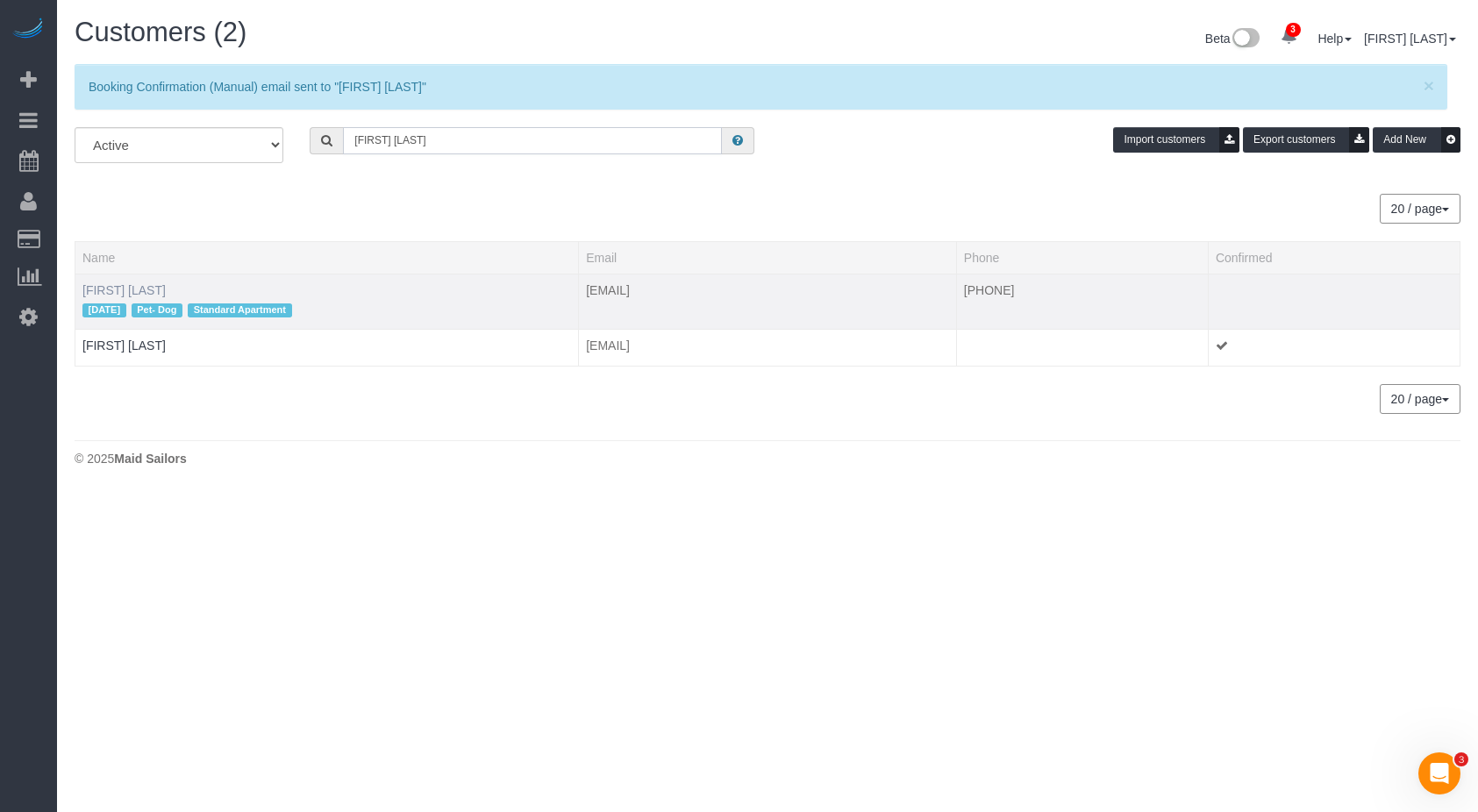 type on "[FIRST] [LAST]" 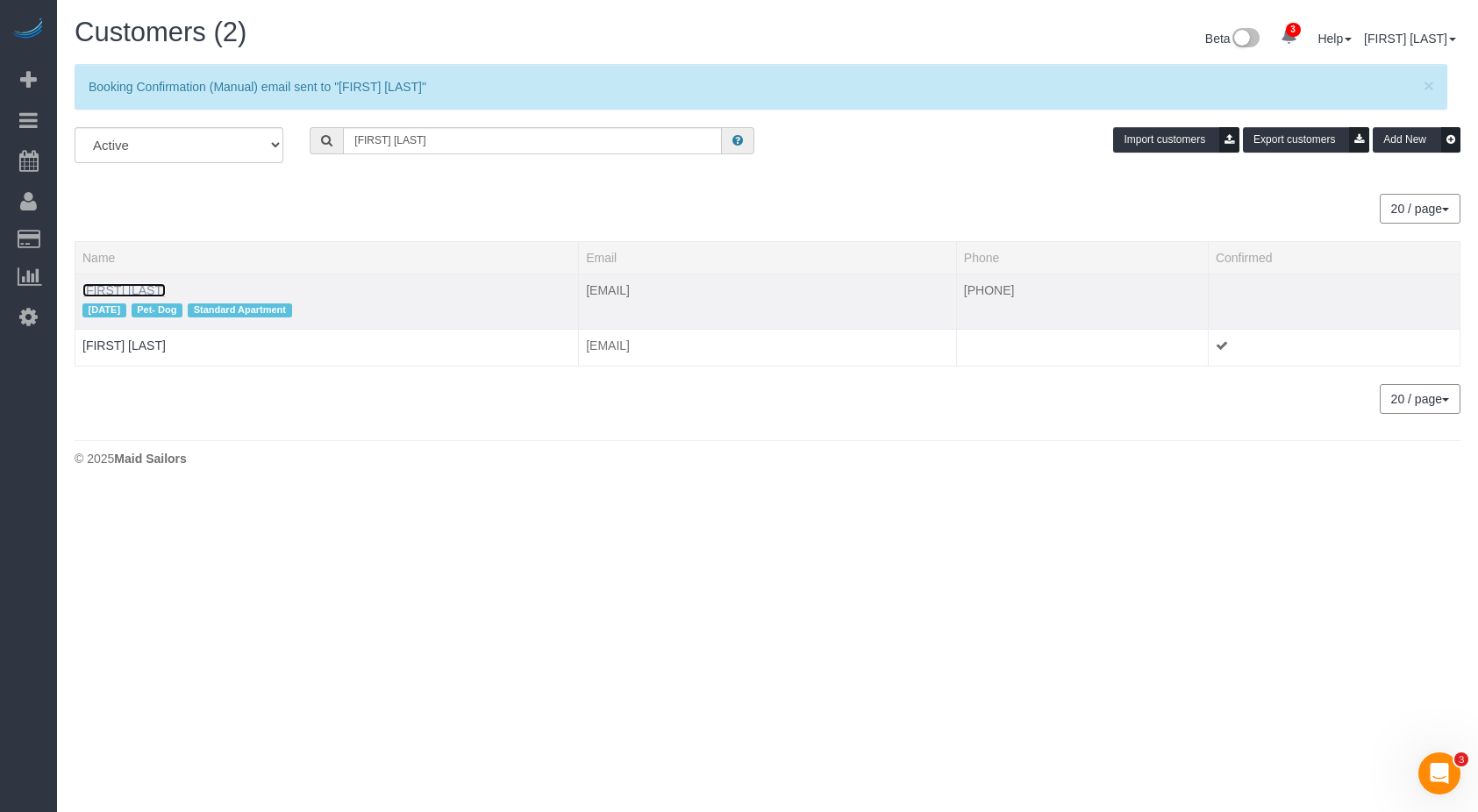 click on "[FIRST] [LAST]" at bounding box center (124, 290) 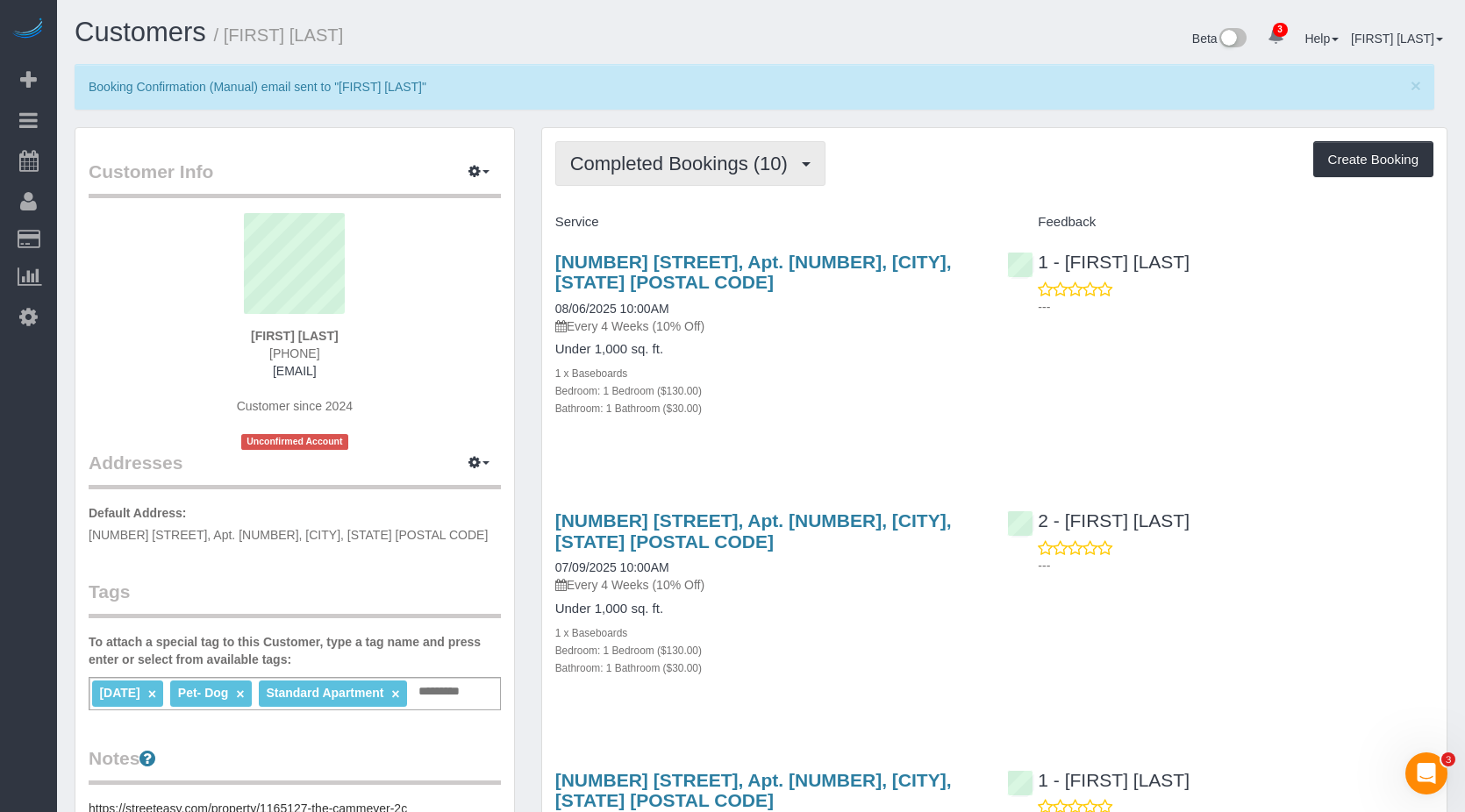 click on "Completed Bookings (10)" at bounding box center (683, 163) 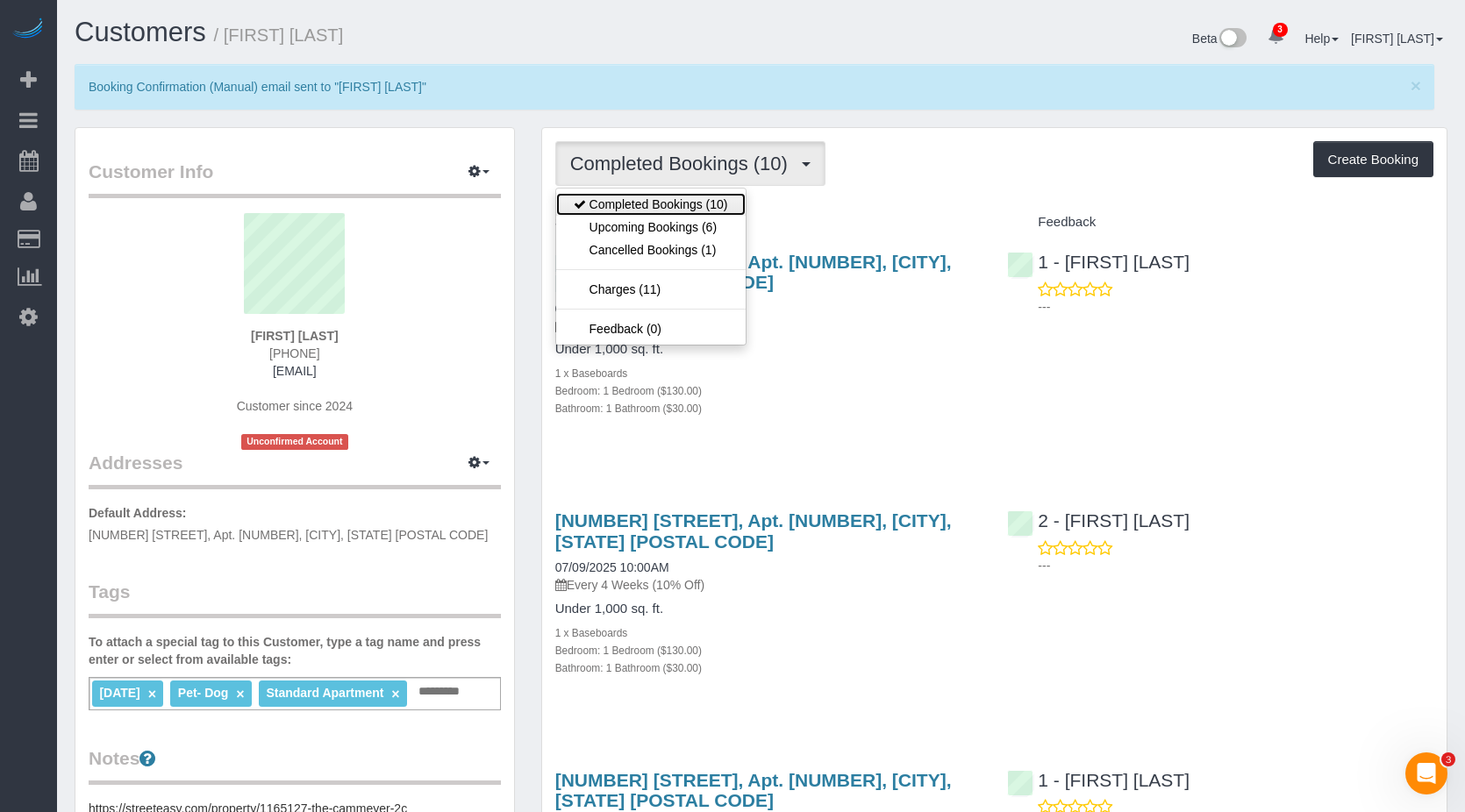 click on "Completed Bookings (10)" at bounding box center (651, 204) 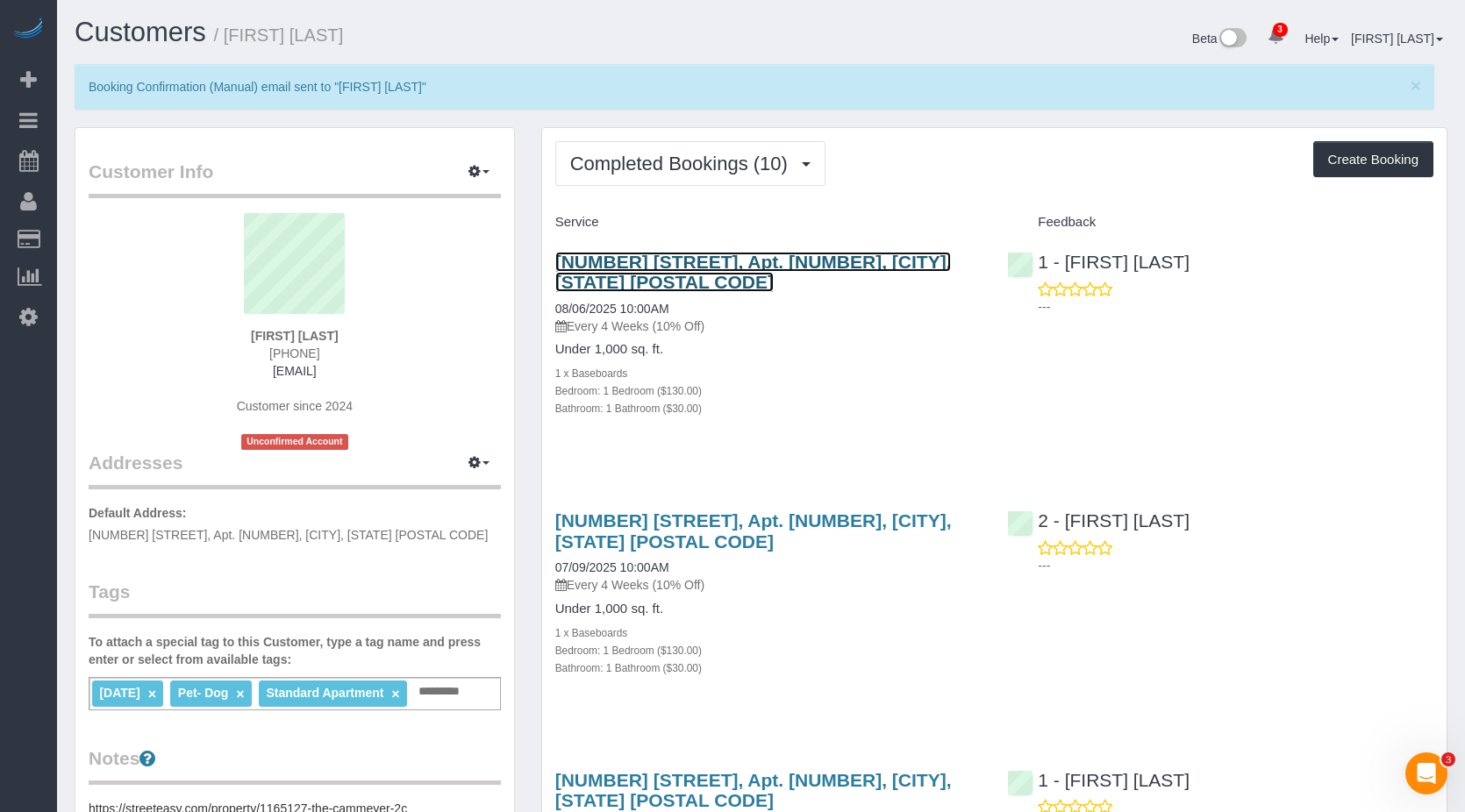 click on "[NUMBER] [STREET], Apt. [NUMBER], [CITY], [STATE] [POSTAL CODE]" at bounding box center [754, 272] 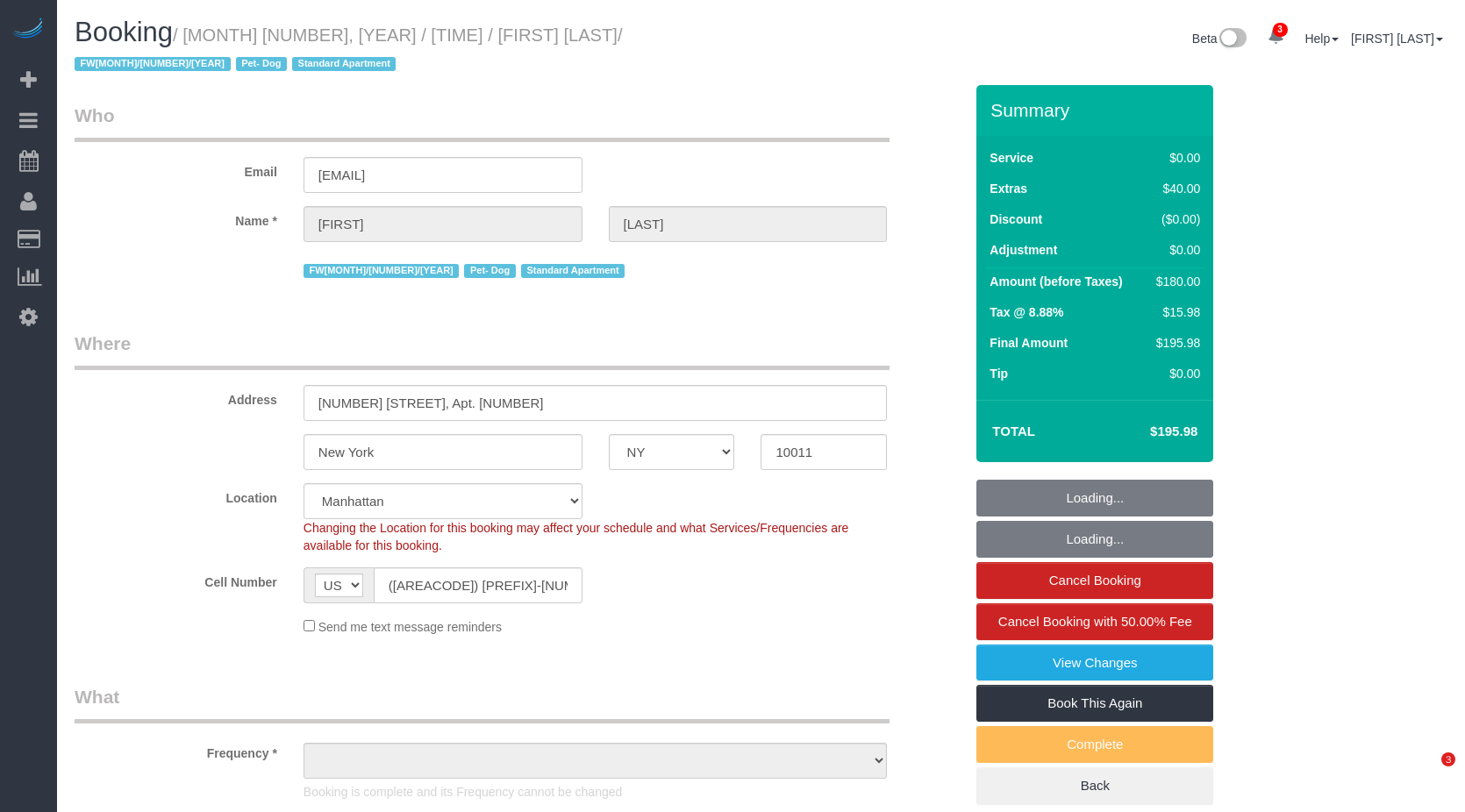 select on "NY" 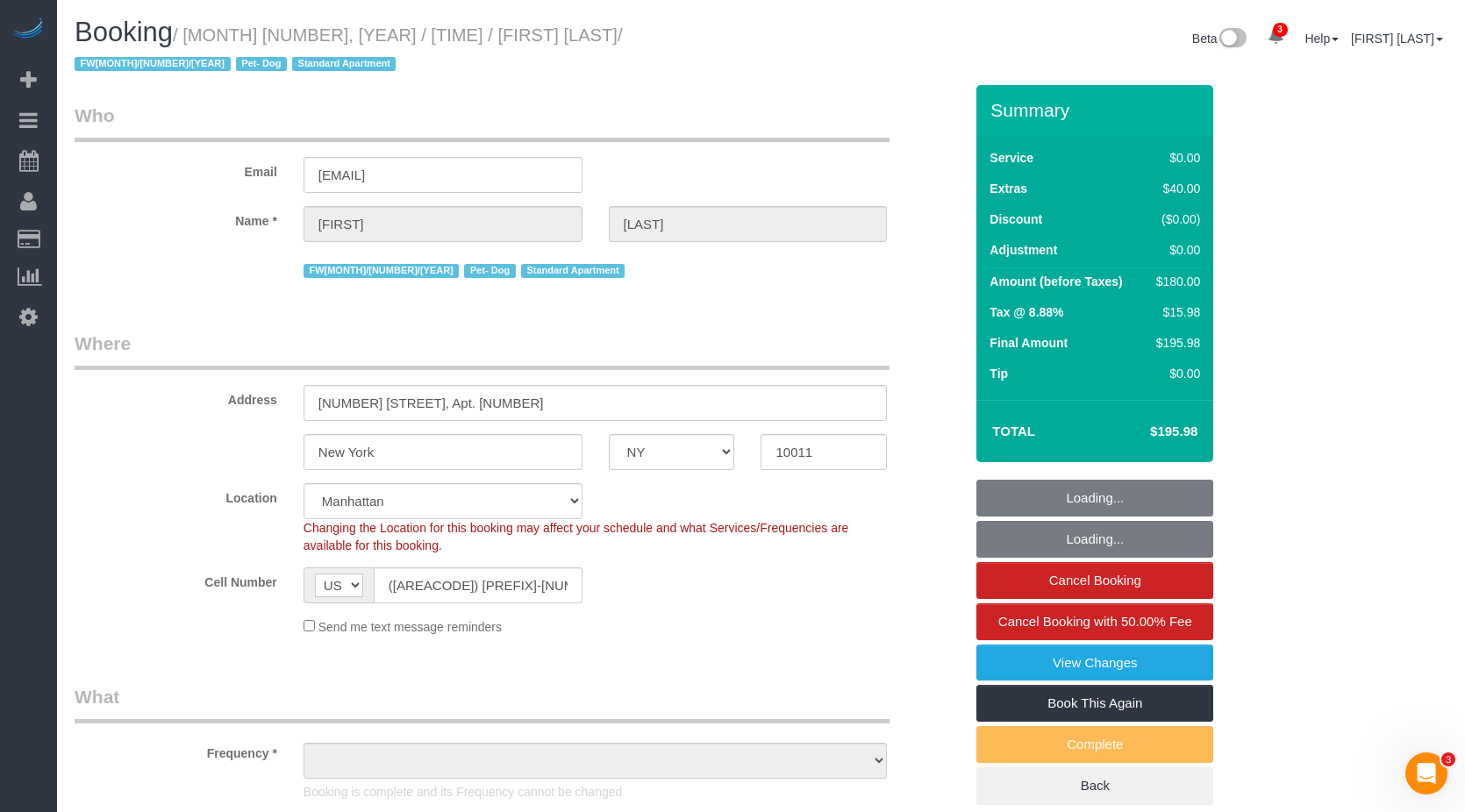 scroll, scrollTop: 0, scrollLeft: 0, axis: both 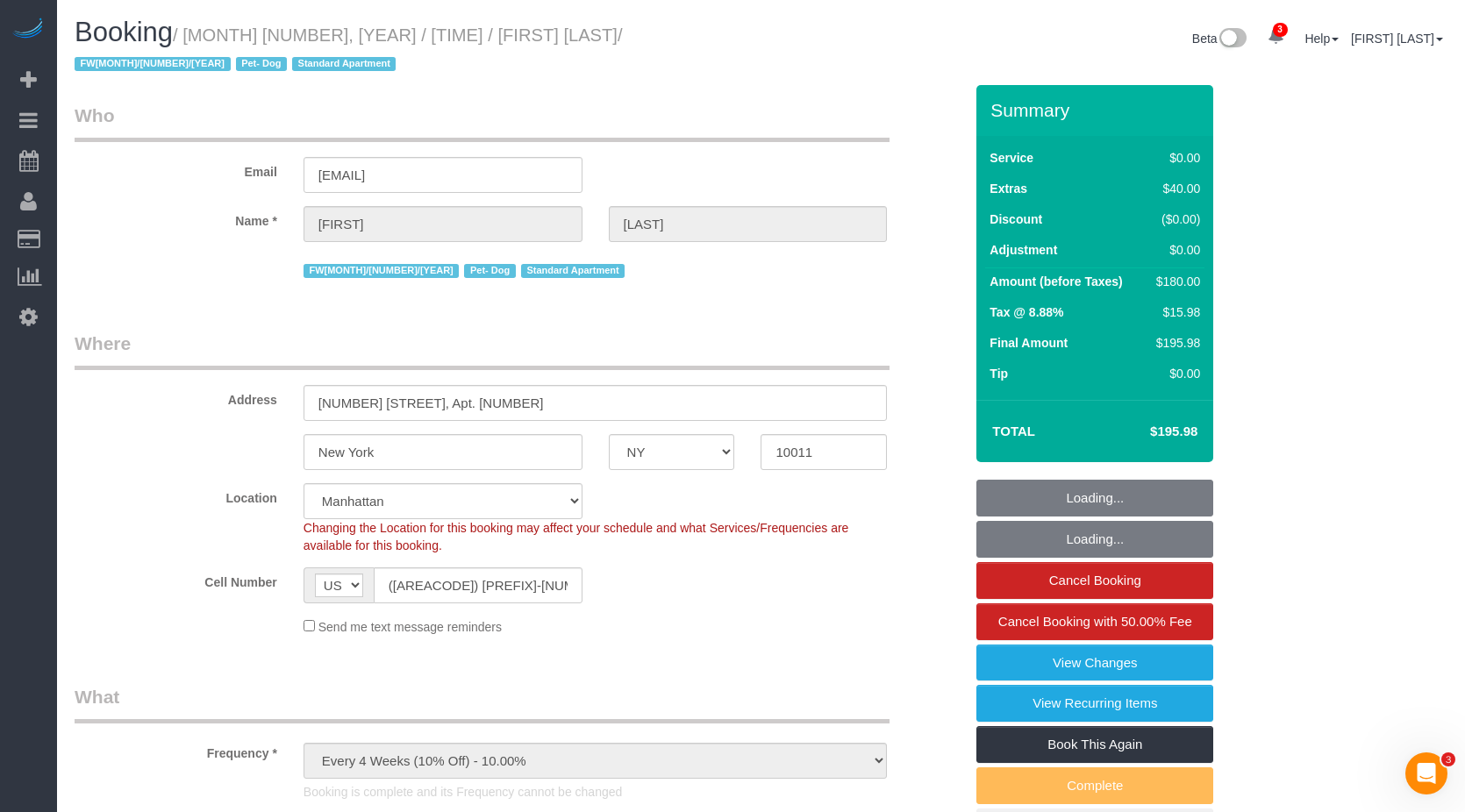 select on "spot1" 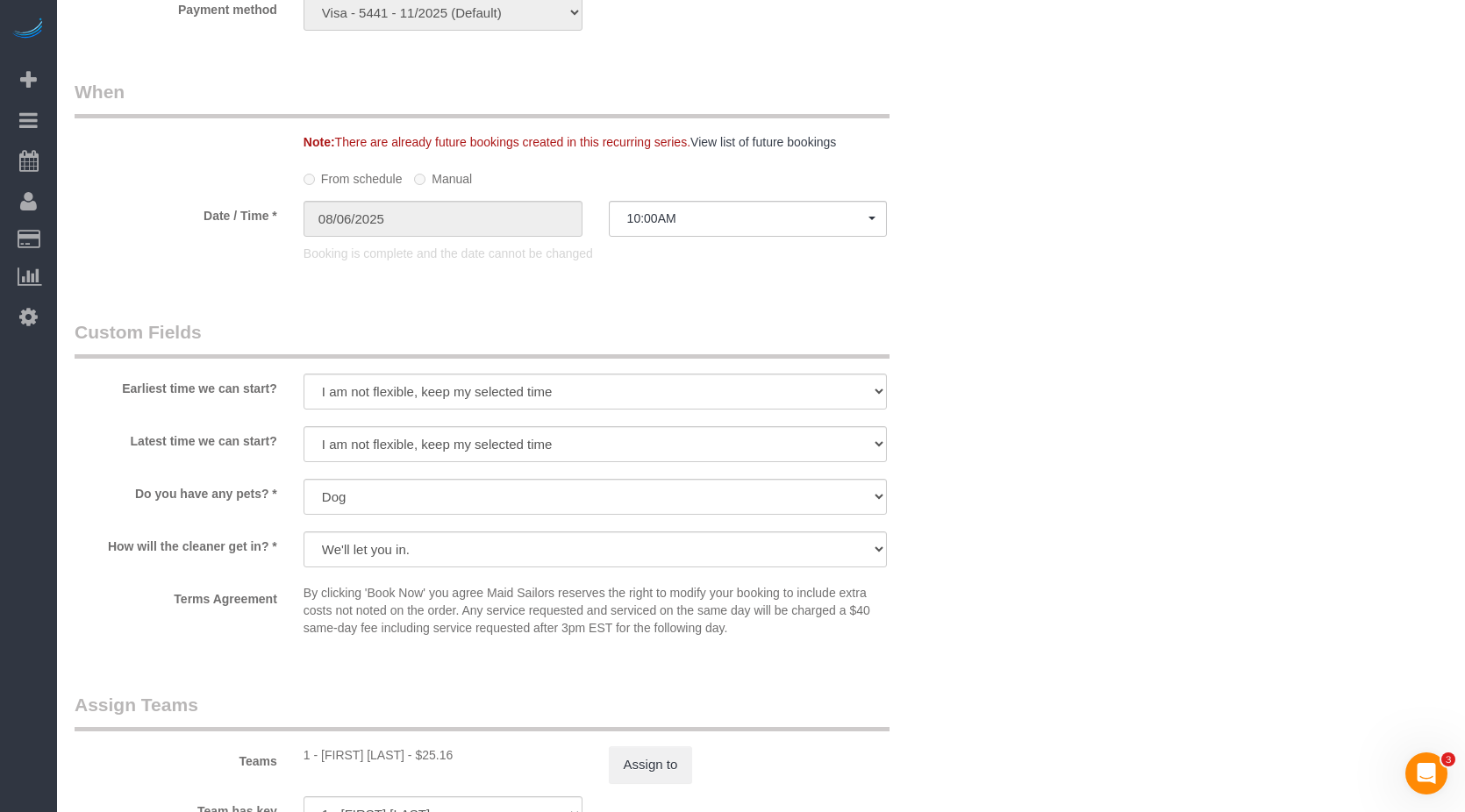 scroll, scrollTop: 2105, scrollLeft: 0, axis: vertical 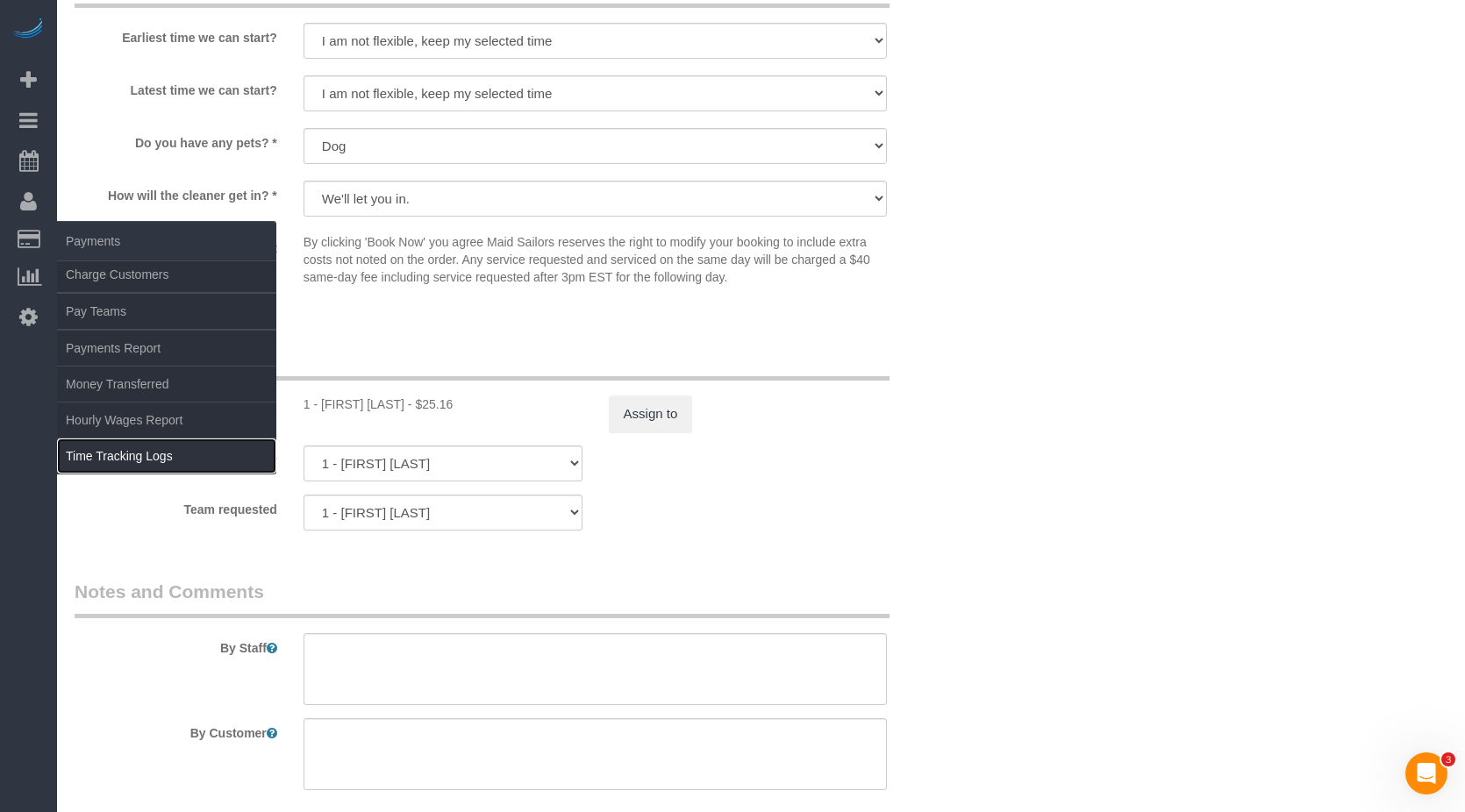 click on "Time Tracking Logs" at bounding box center [167, 456] 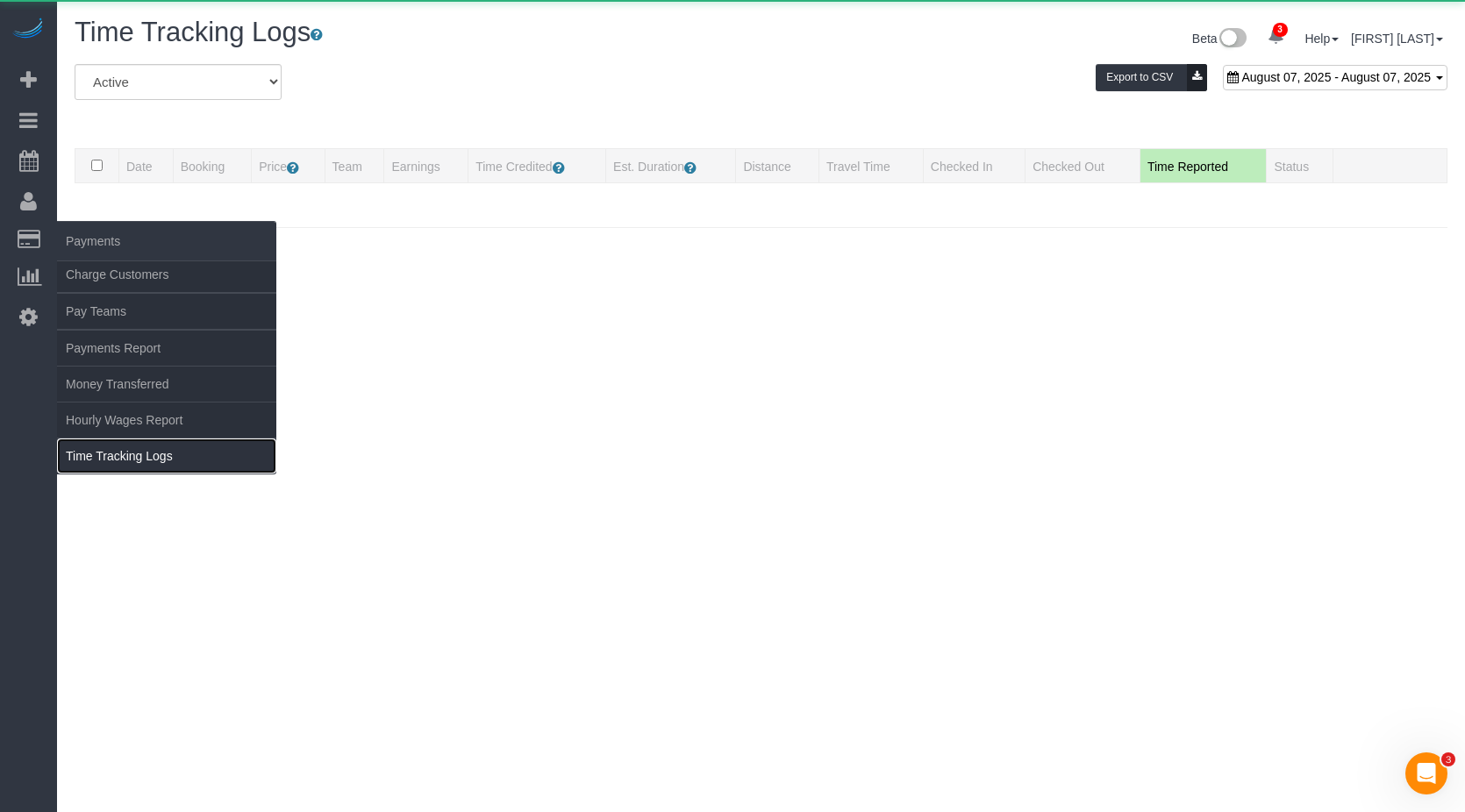 scroll, scrollTop: 0, scrollLeft: 0, axis: both 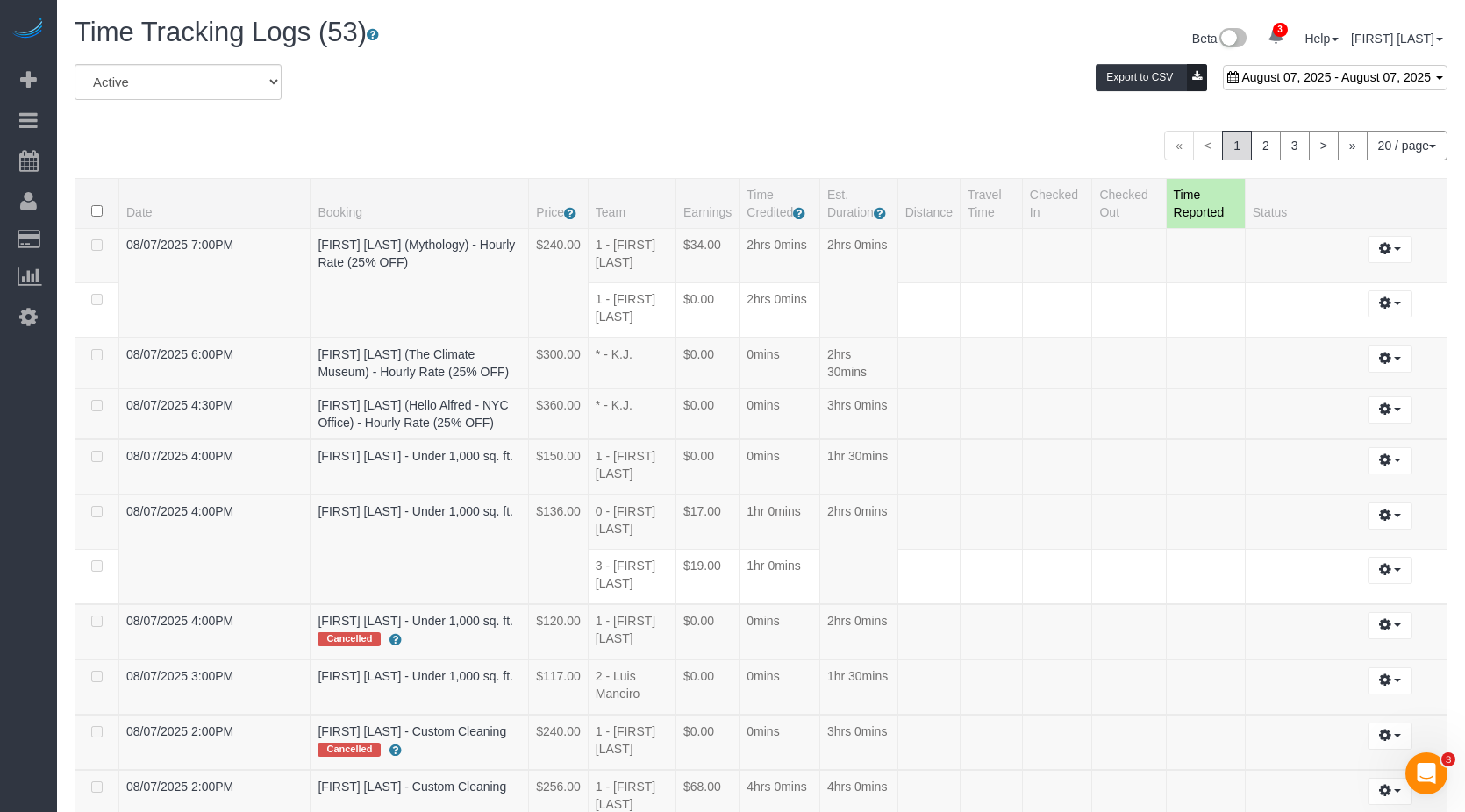 click on "August 07, 2025 - August 07, 2025" at bounding box center [1335, 77] 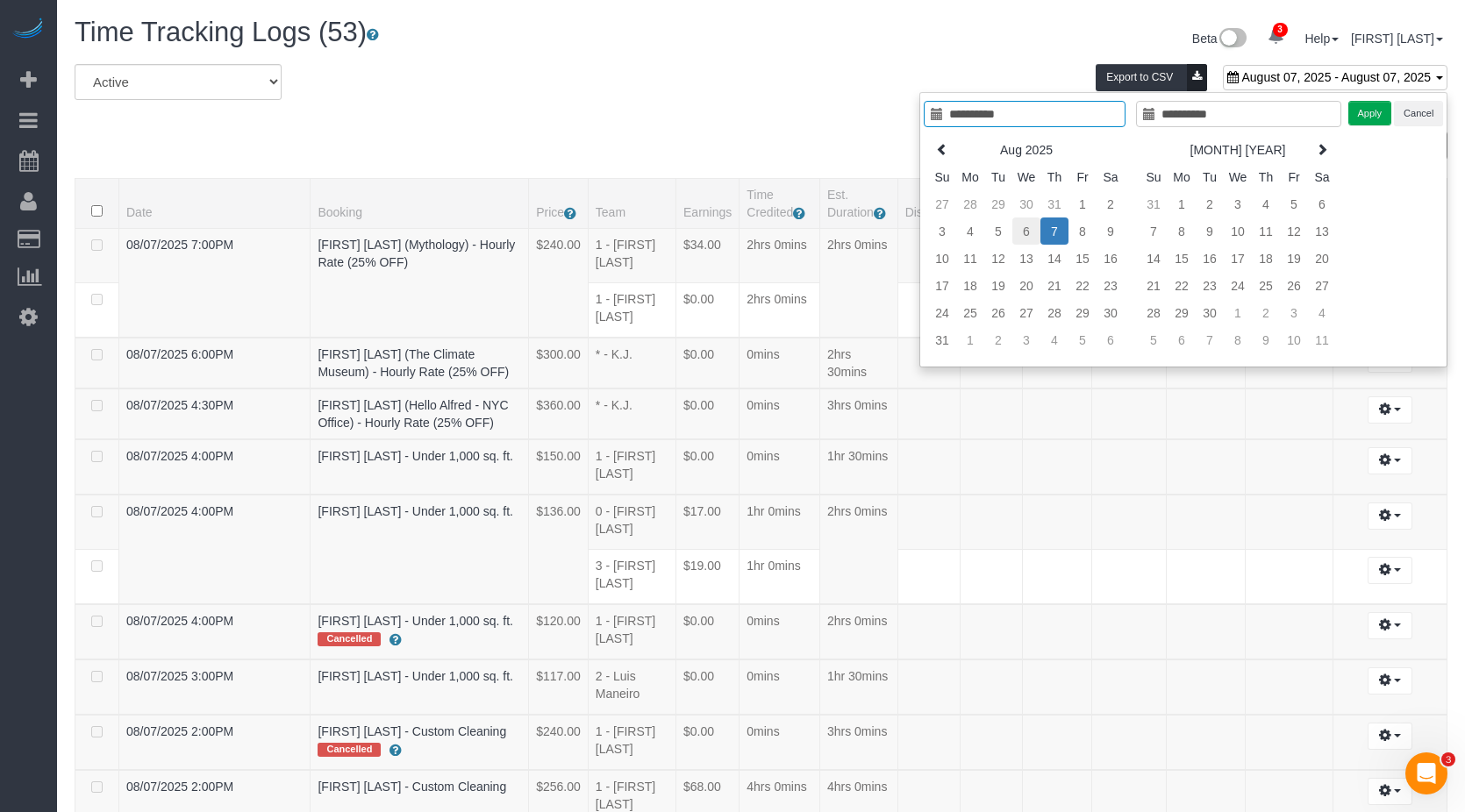 type on "**********" 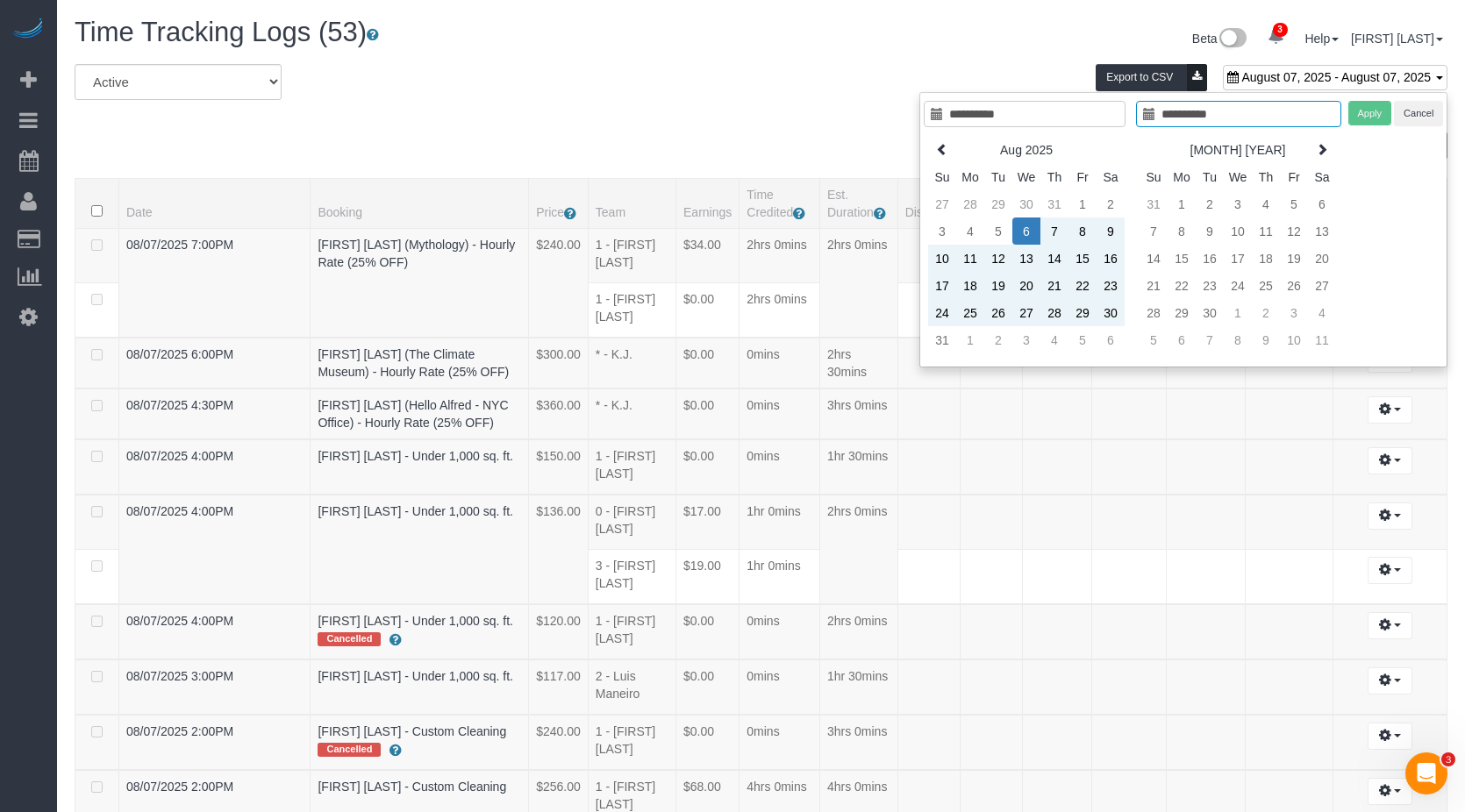 click on "Apply   Cancel" at bounding box center (1396, 113) 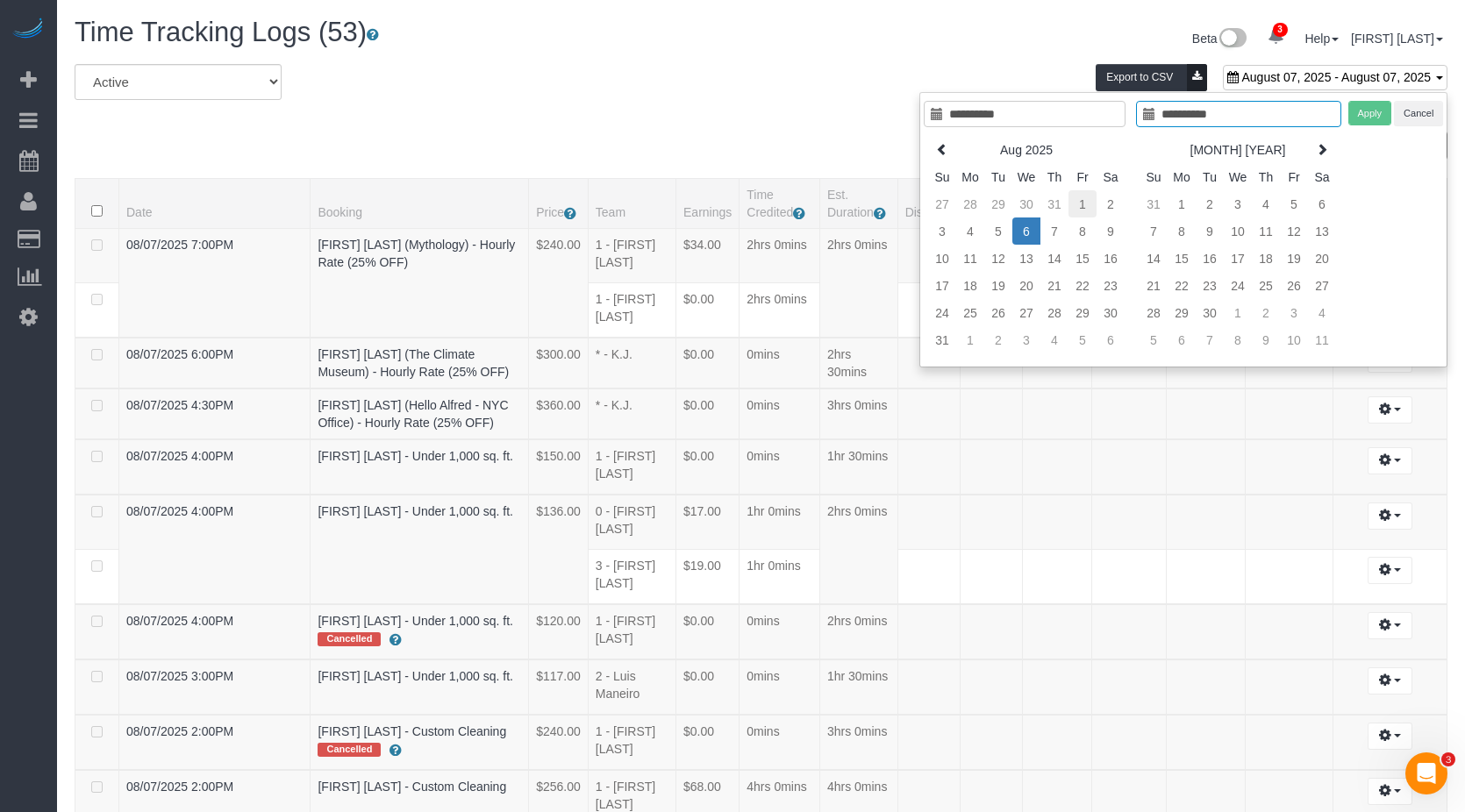 type on "**********" 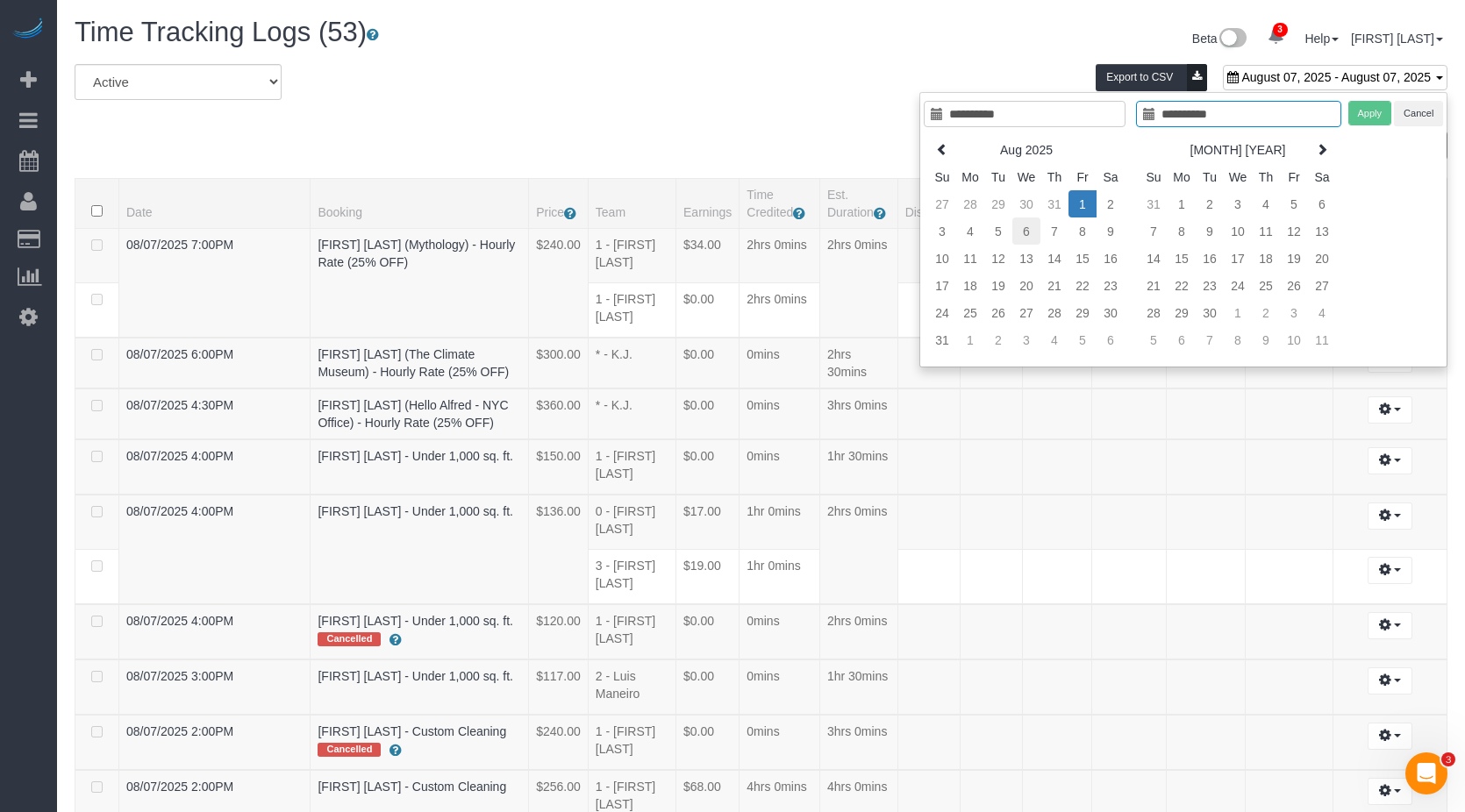 type on "**********" 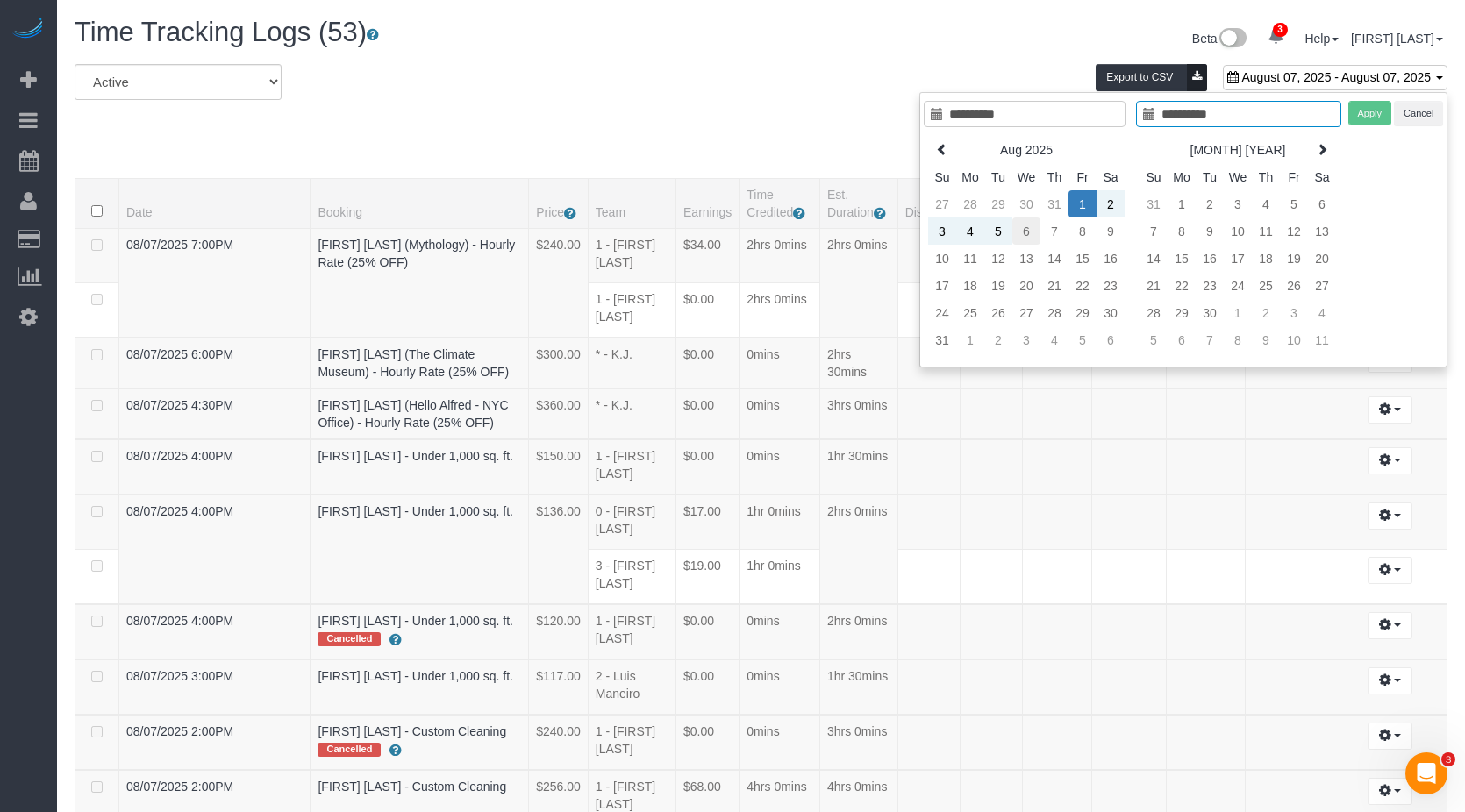 click on "6" at bounding box center [1026, 231] 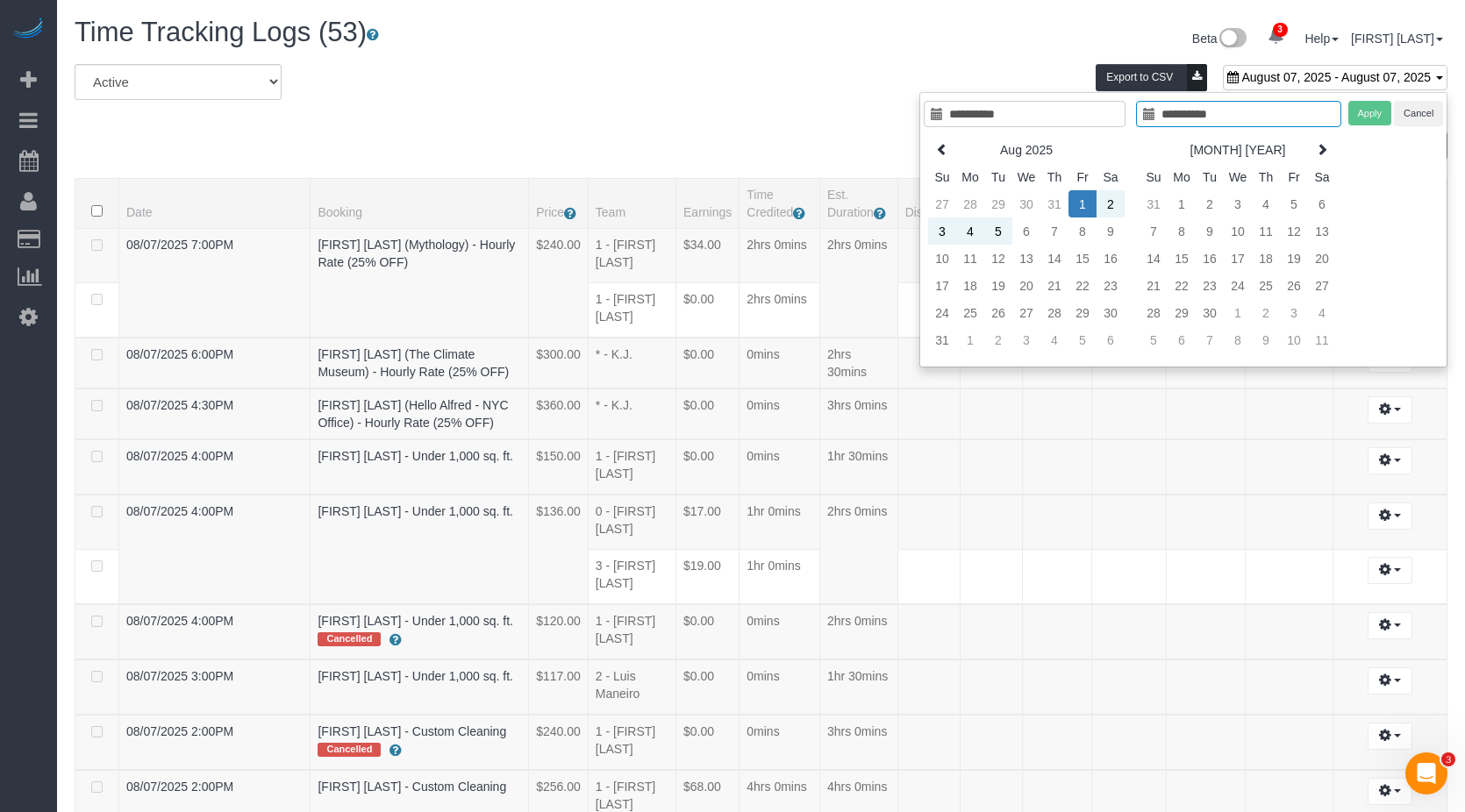 type on "**********" 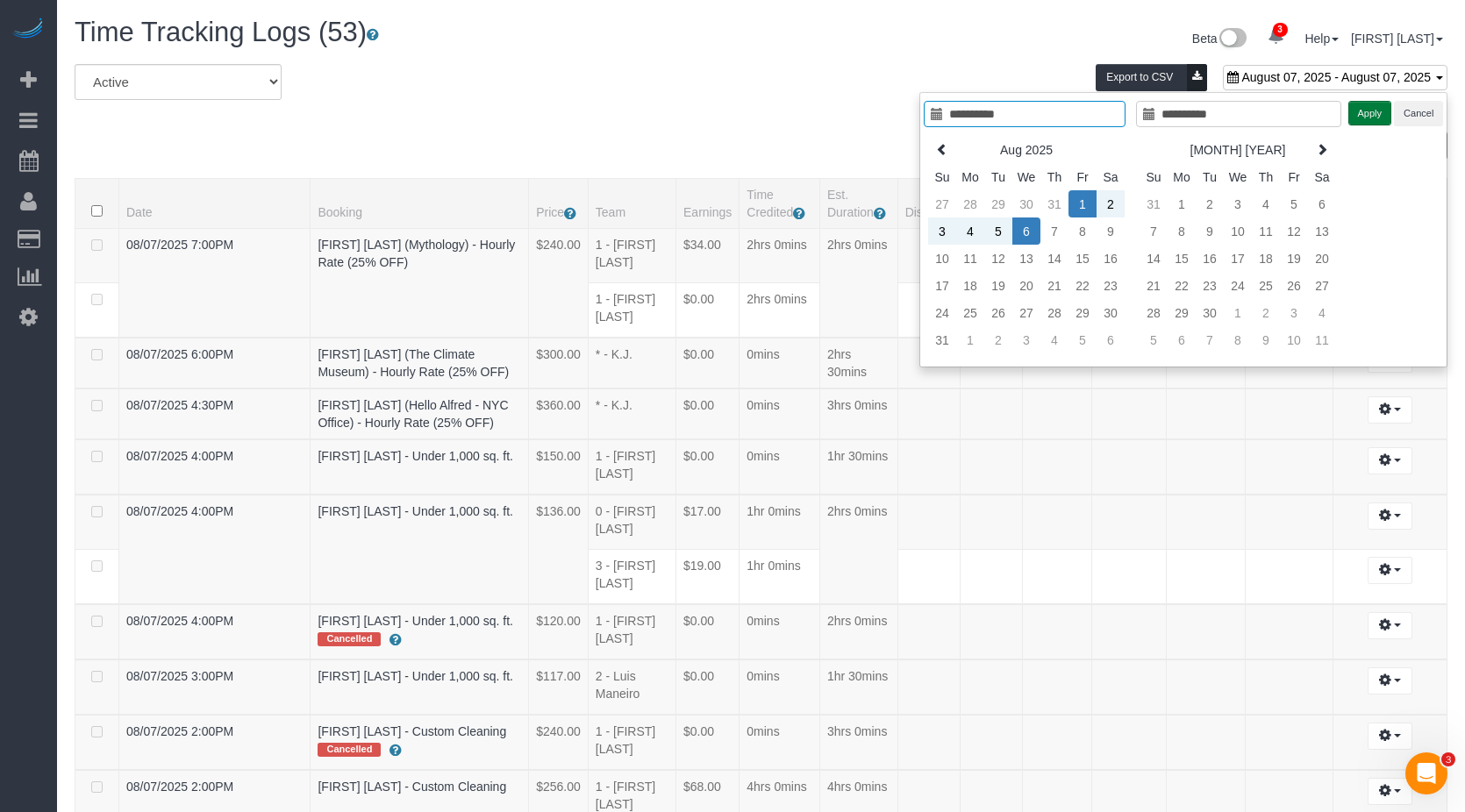 click on "Apply" at bounding box center (1370, 113) 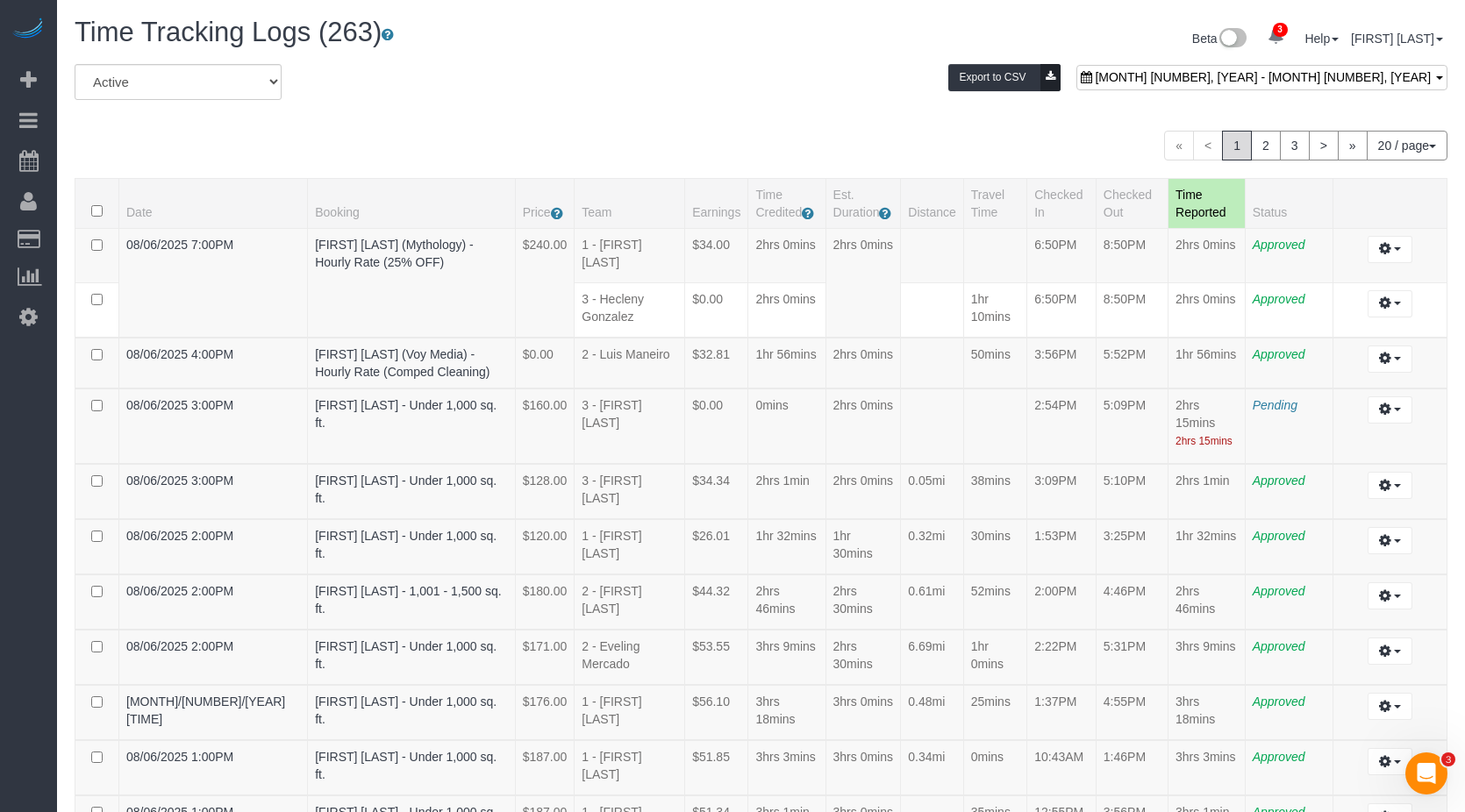 click on "20 / page" at bounding box center [1407, 146] 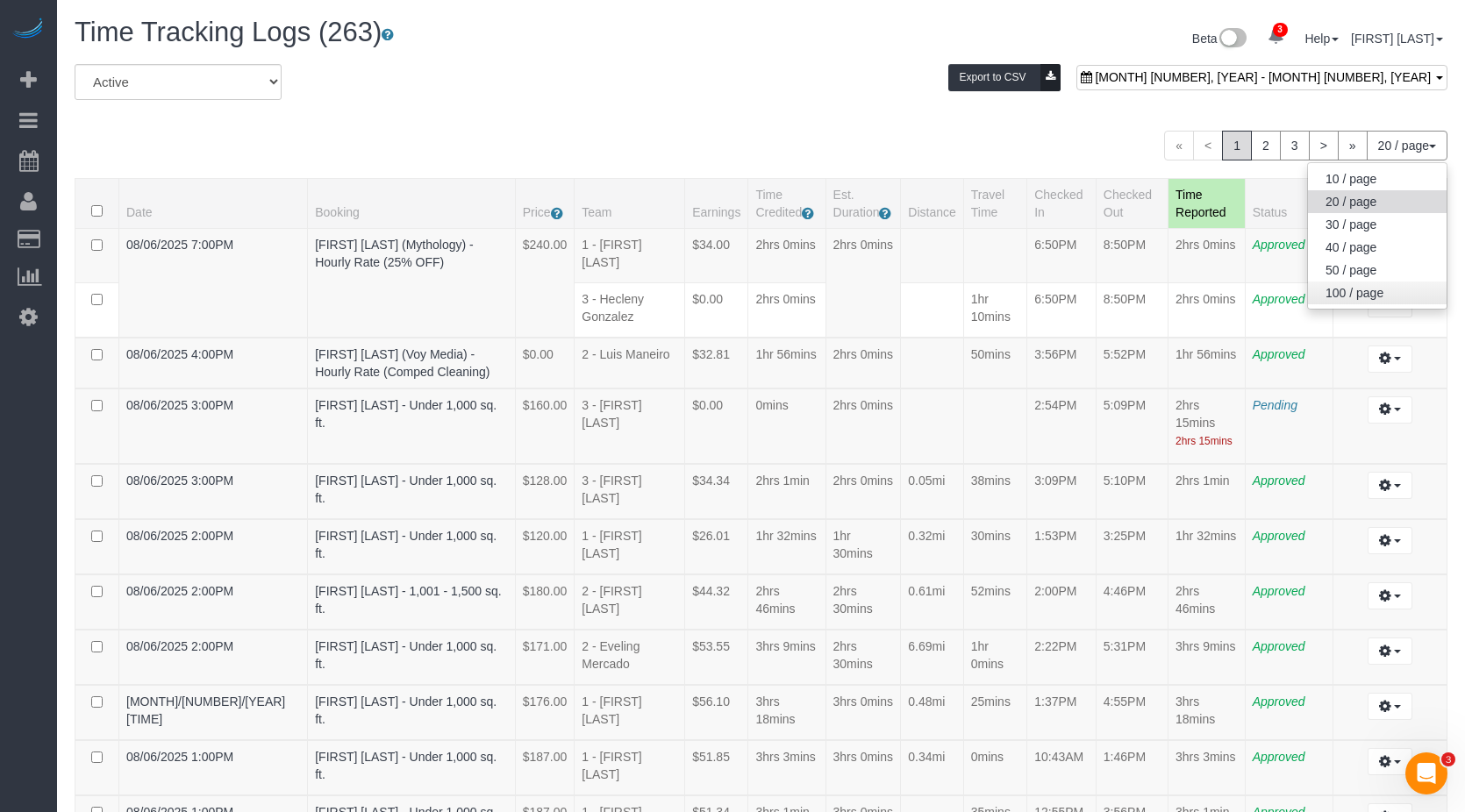 click on "100 / page" at bounding box center [1377, 293] 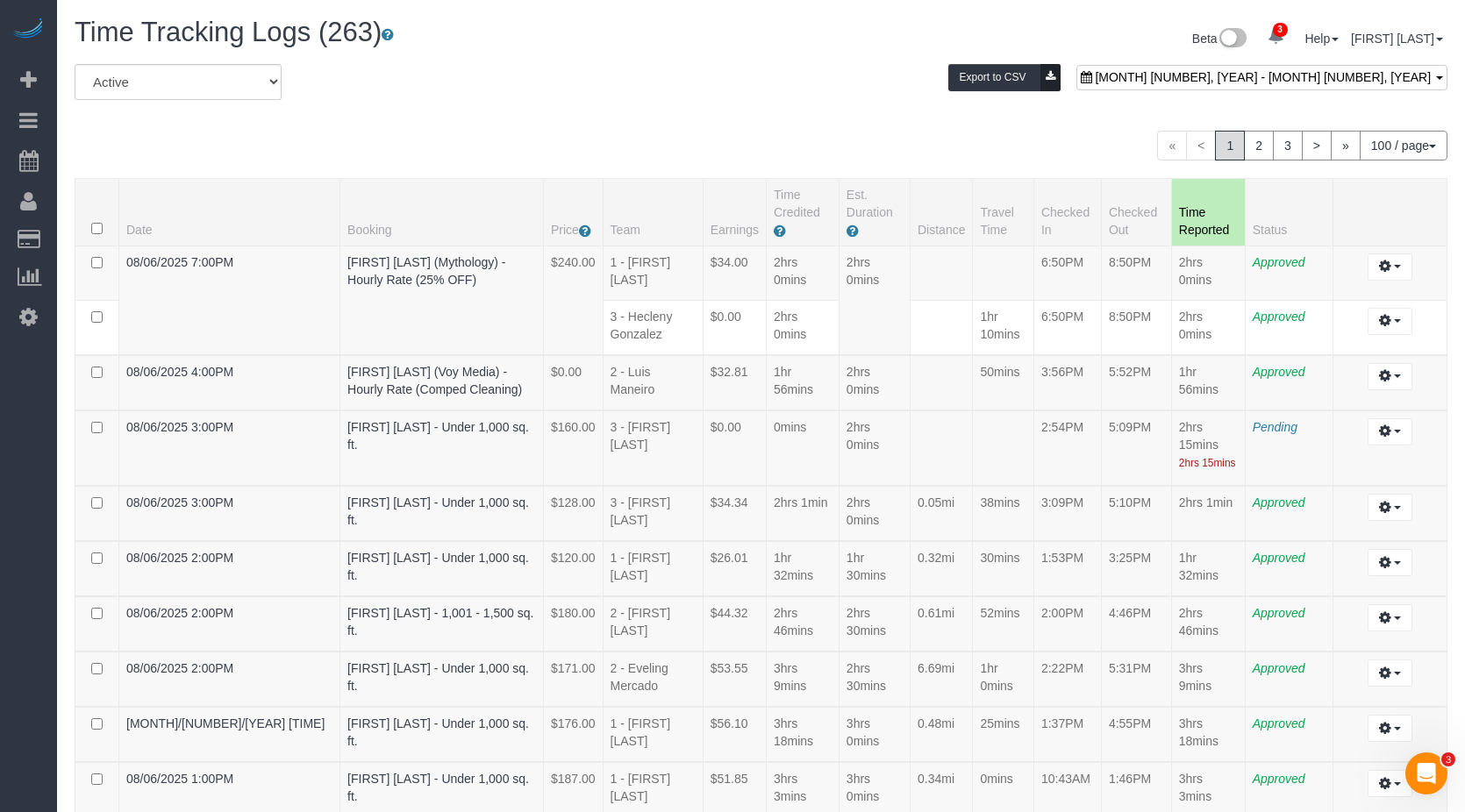 click on "«
<
1
2
3
>
»
100 / page
10 / page
20 / page
30 / page
40 / page
50 / page
100 / page" at bounding box center [761, 146] 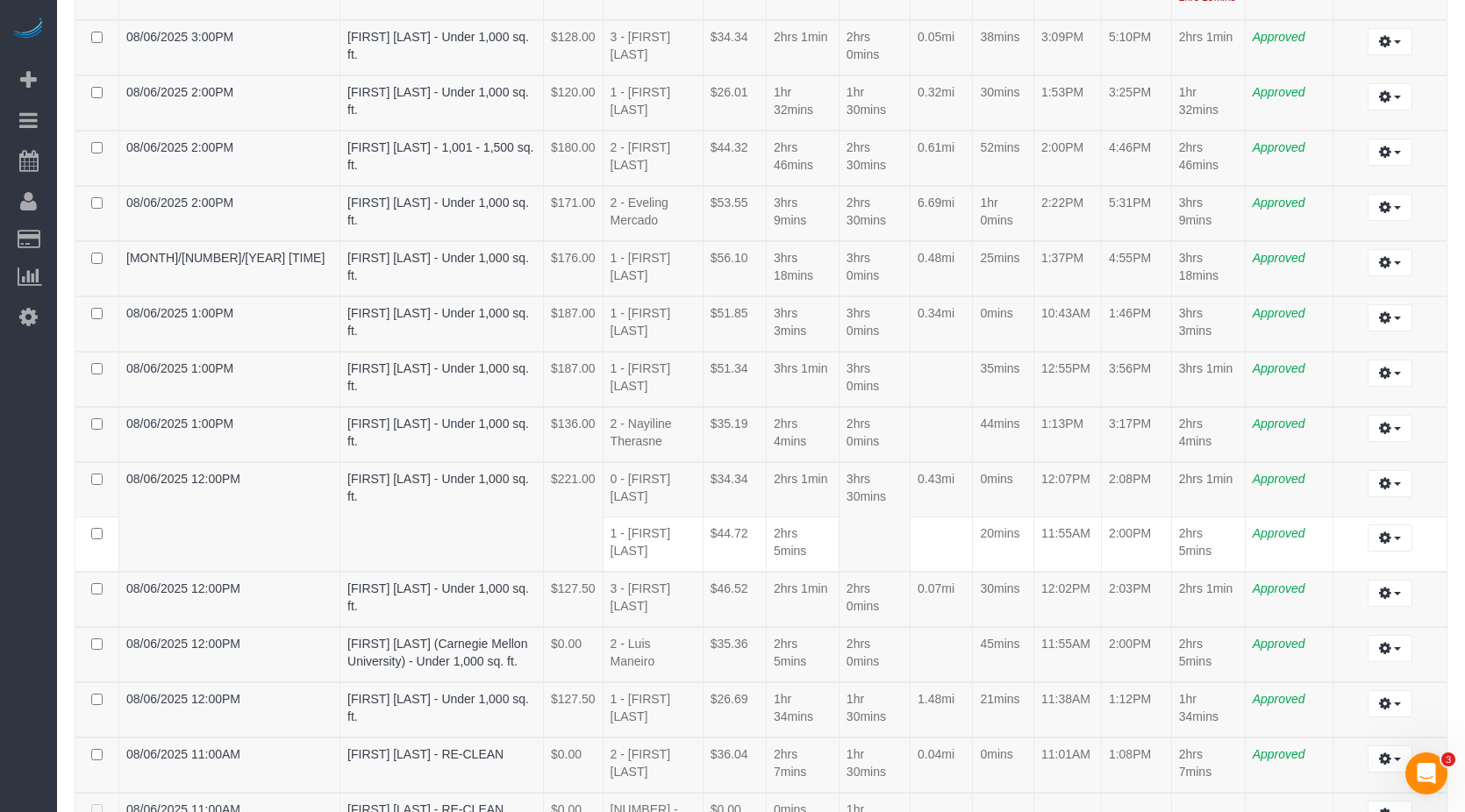 scroll, scrollTop: 1721, scrollLeft: 0, axis: vertical 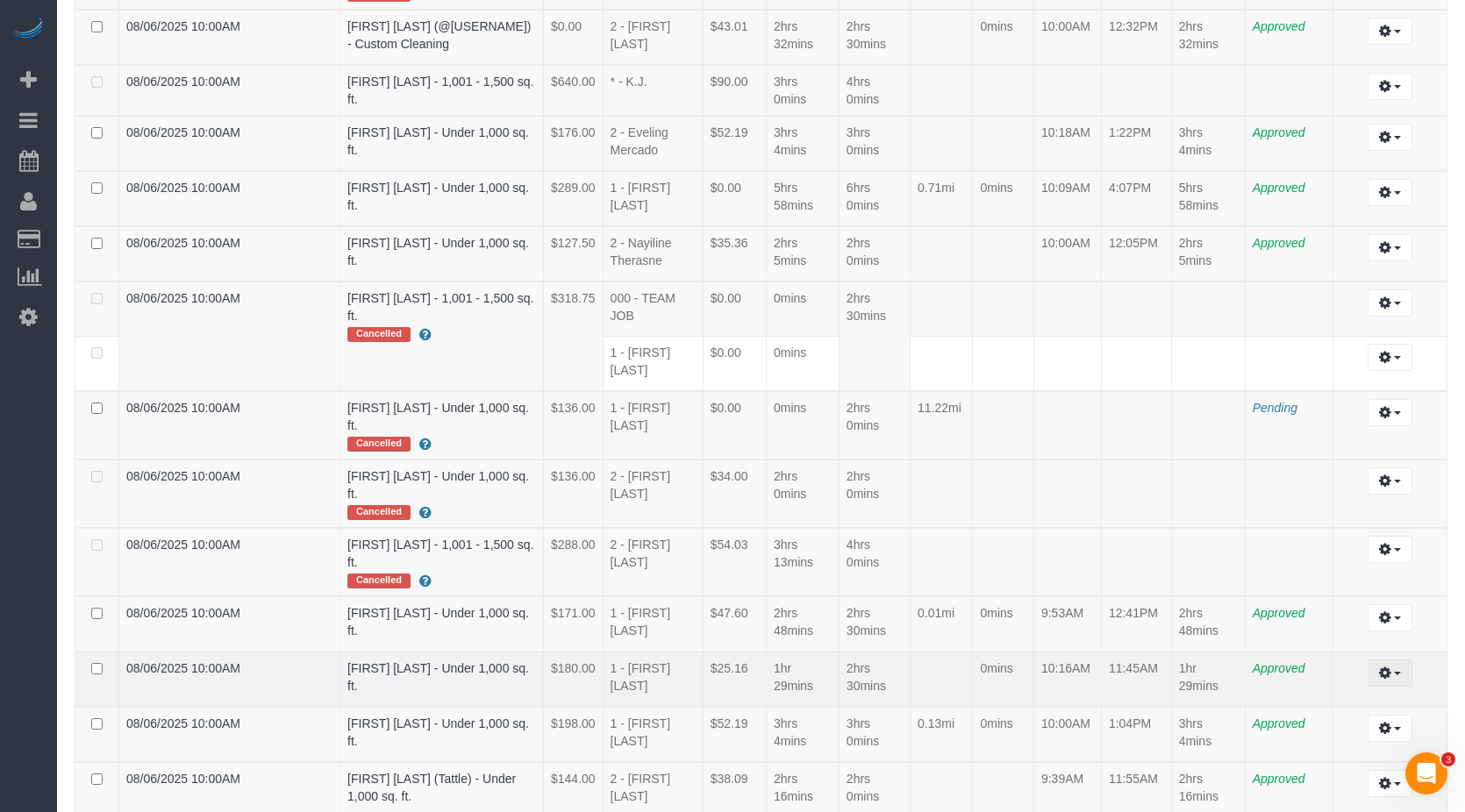 click at bounding box center (1390, 673) 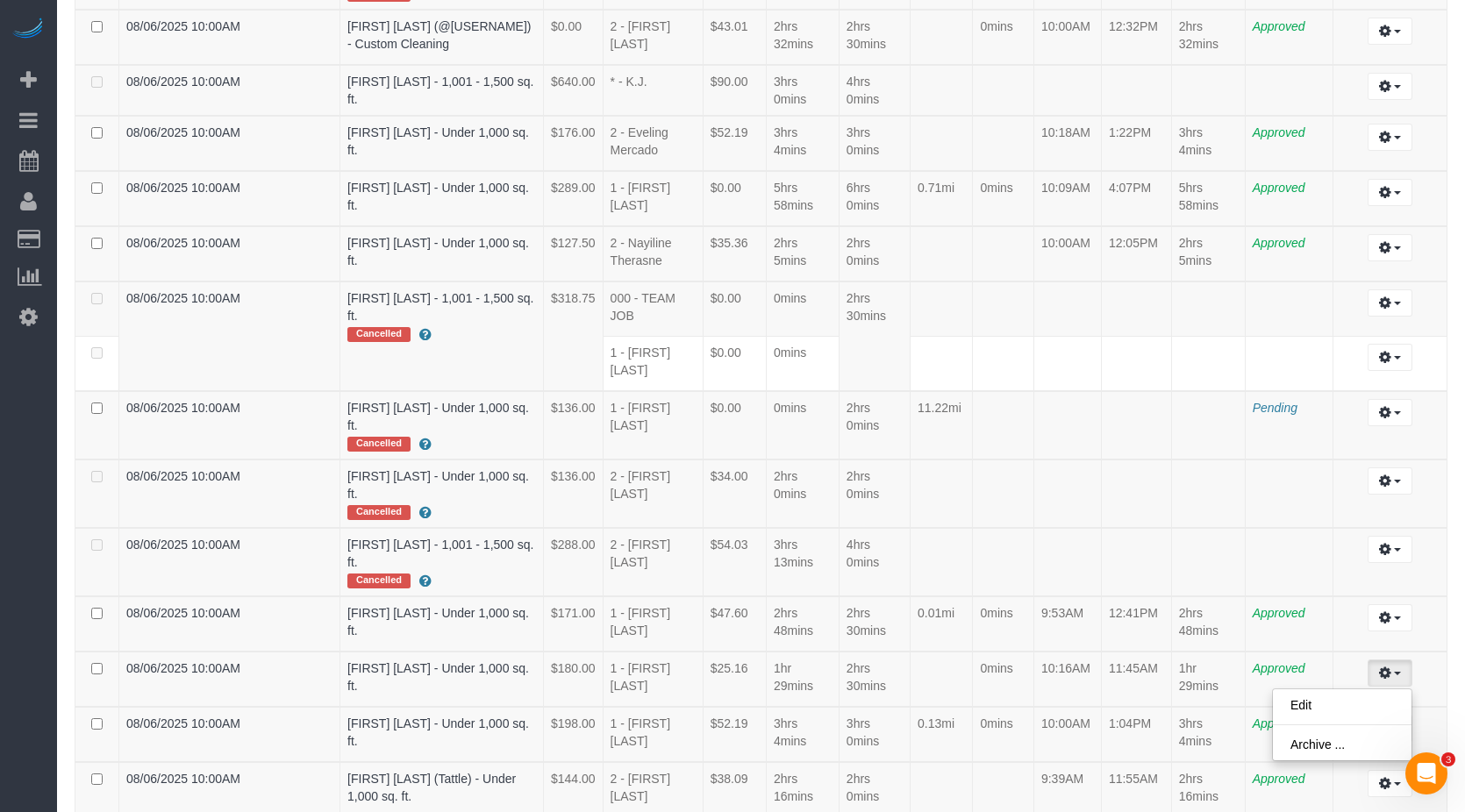type 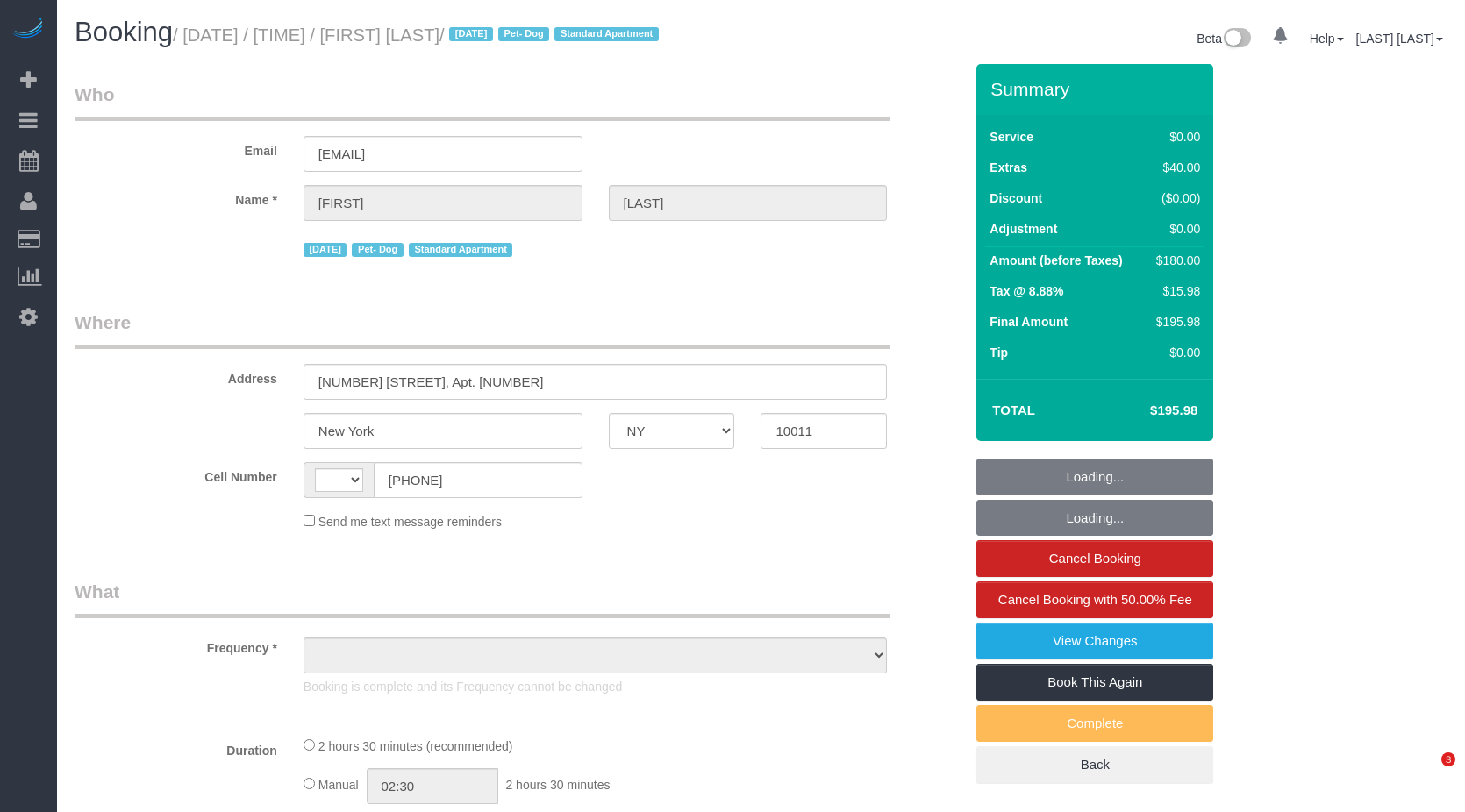 select on "NY" 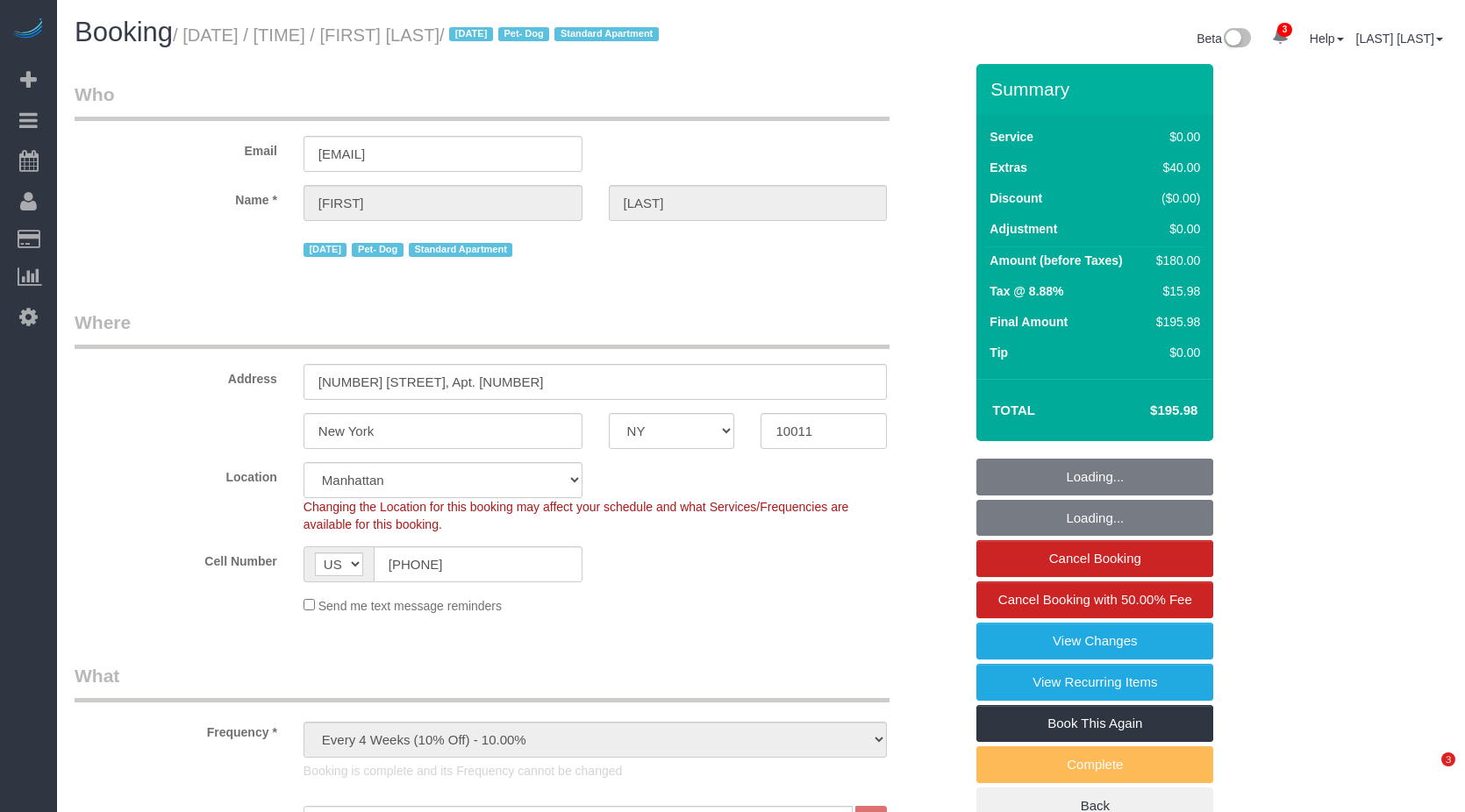 select on "string:stripe-pm_1RBnnX4VGloSiKo7zPfdaQOj" 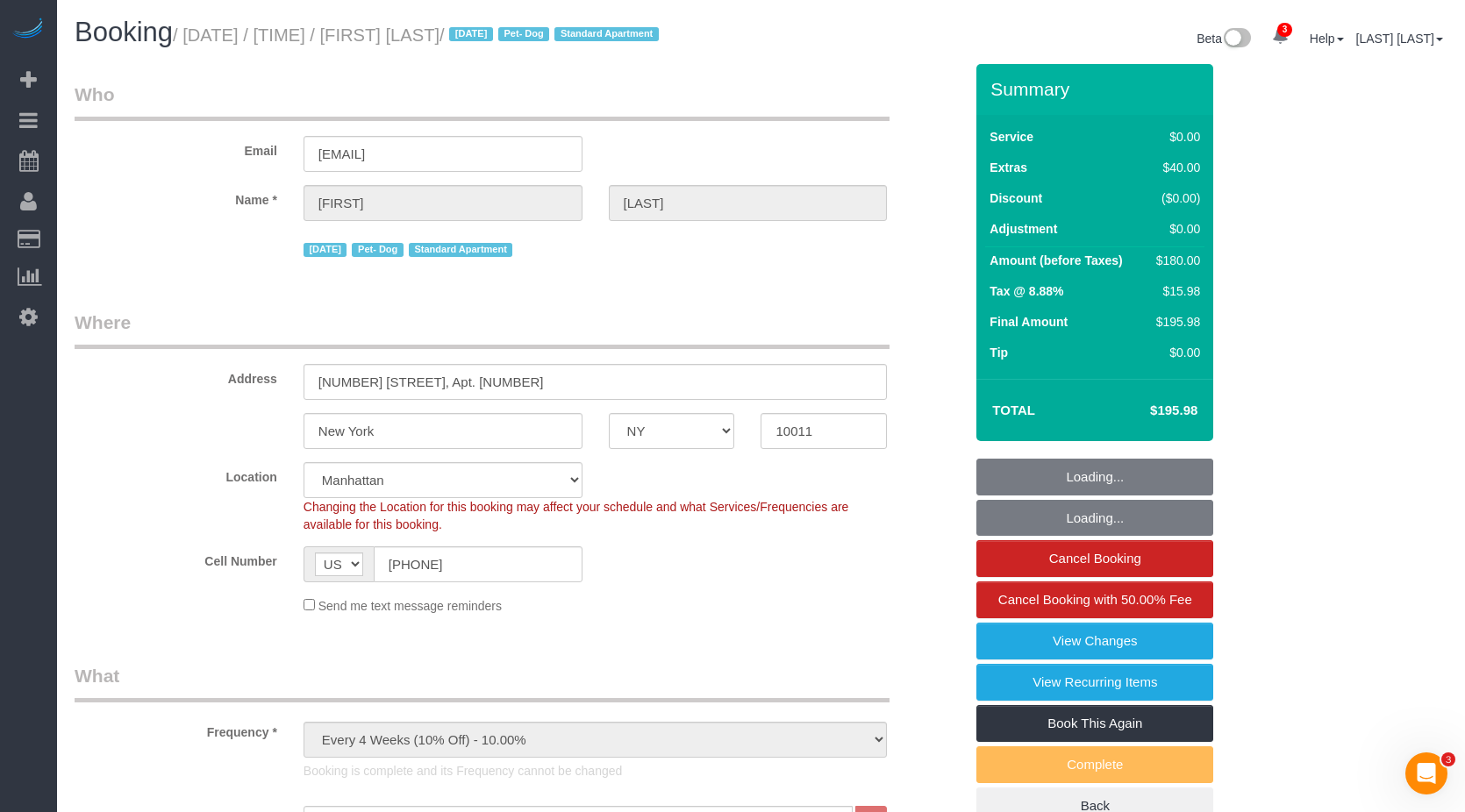 scroll, scrollTop: 0, scrollLeft: 0, axis: both 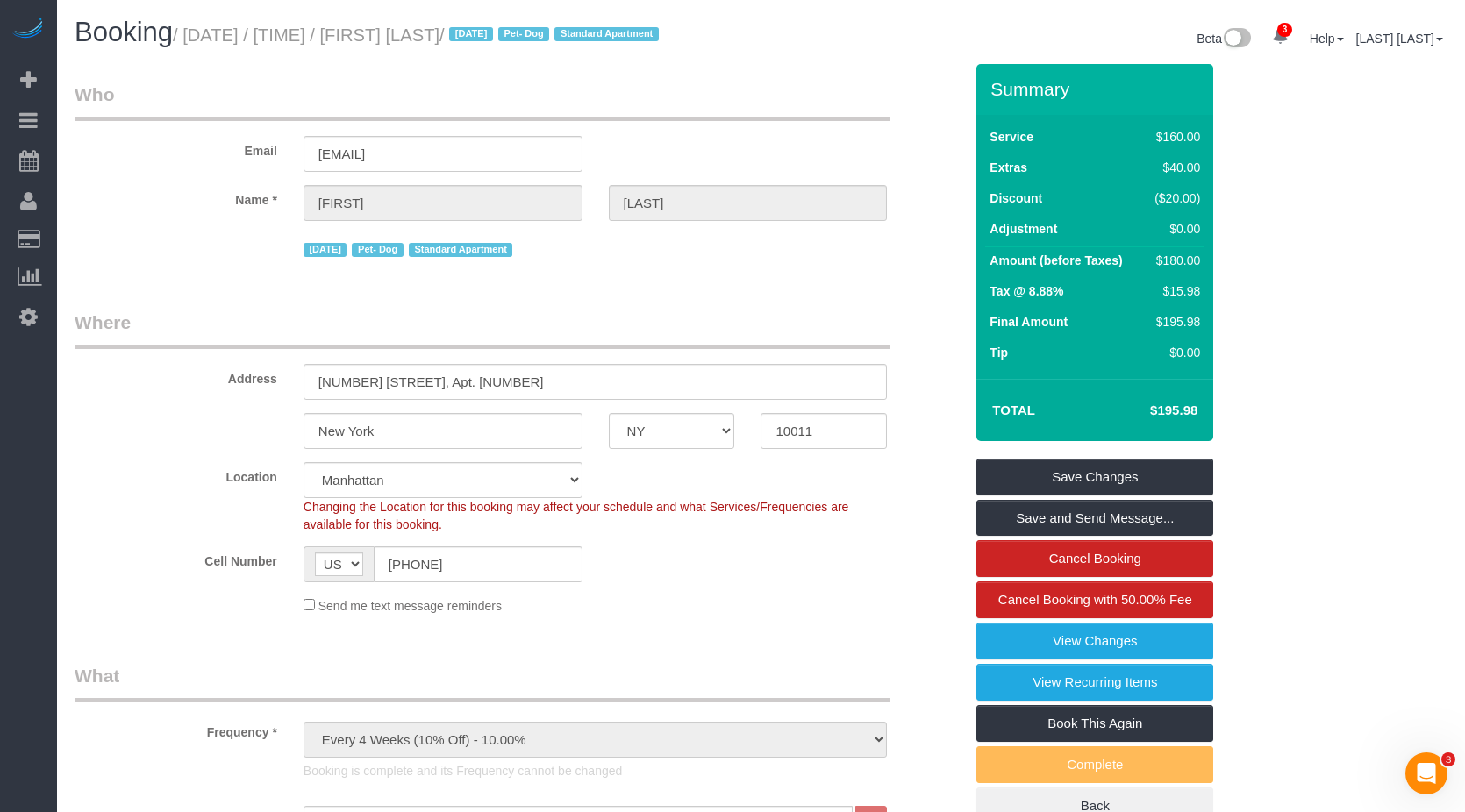 drag, startPoint x: 189, startPoint y: 32, endPoint x: 569, endPoint y: 32, distance: 380 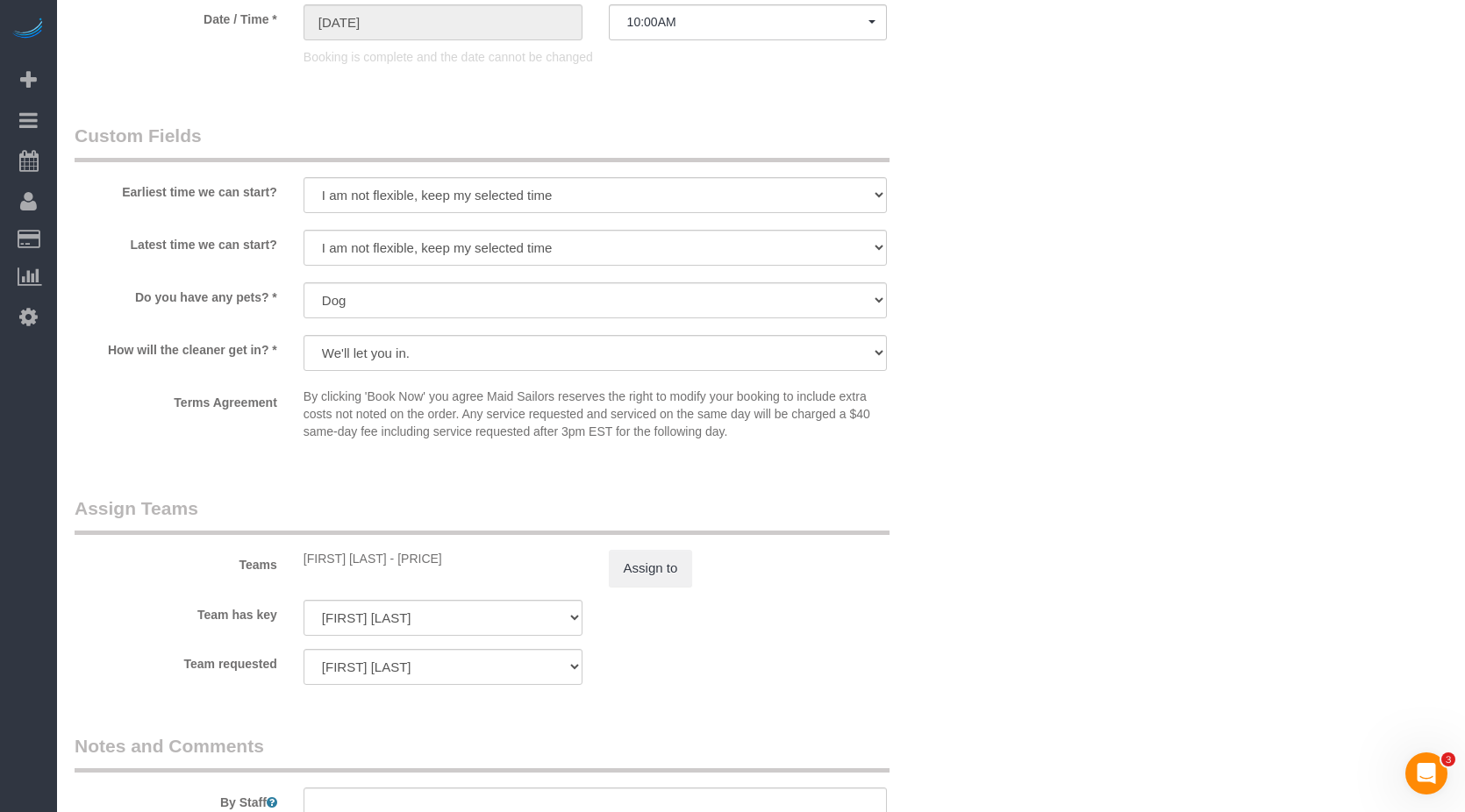 scroll, scrollTop: 2352, scrollLeft: 0, axis: vertical 